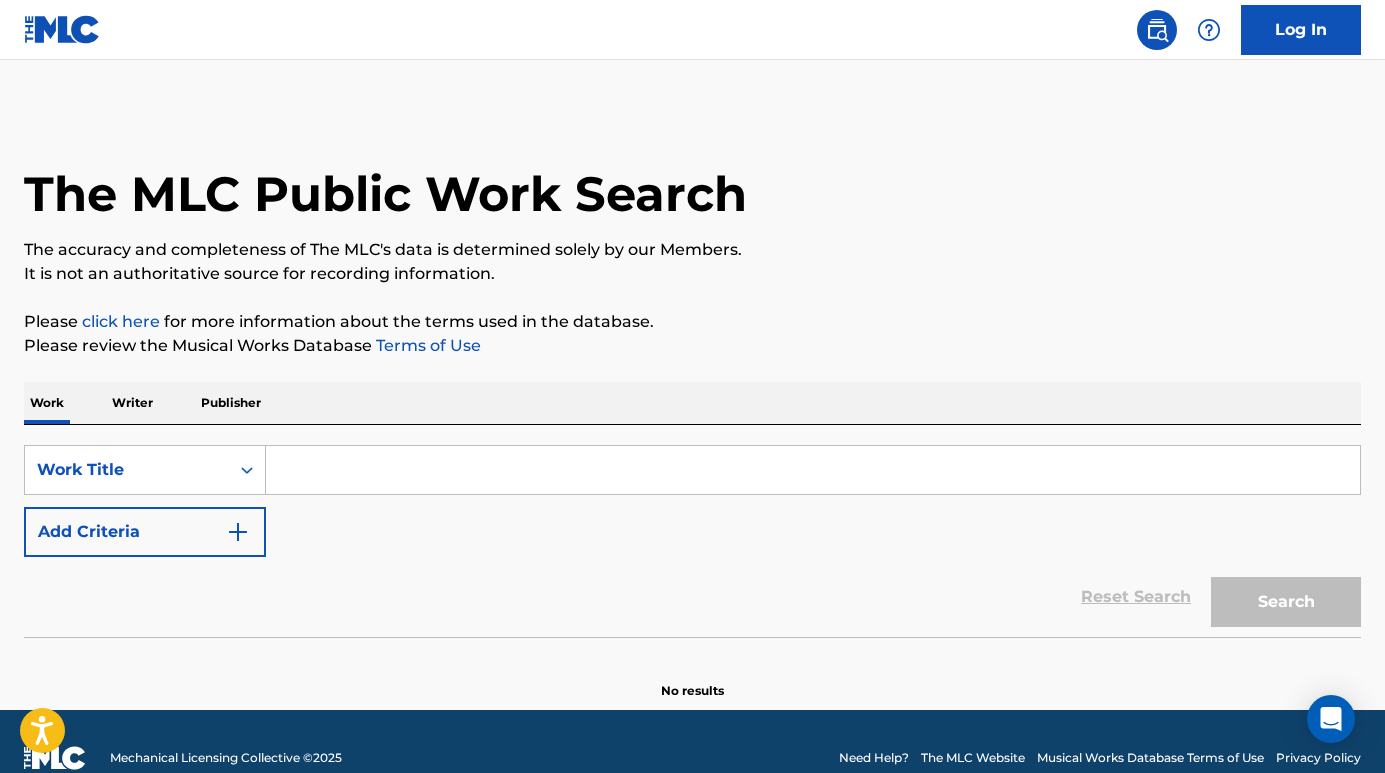 scroll, scrollTop: 0, scrollLeft: 0, axis: both 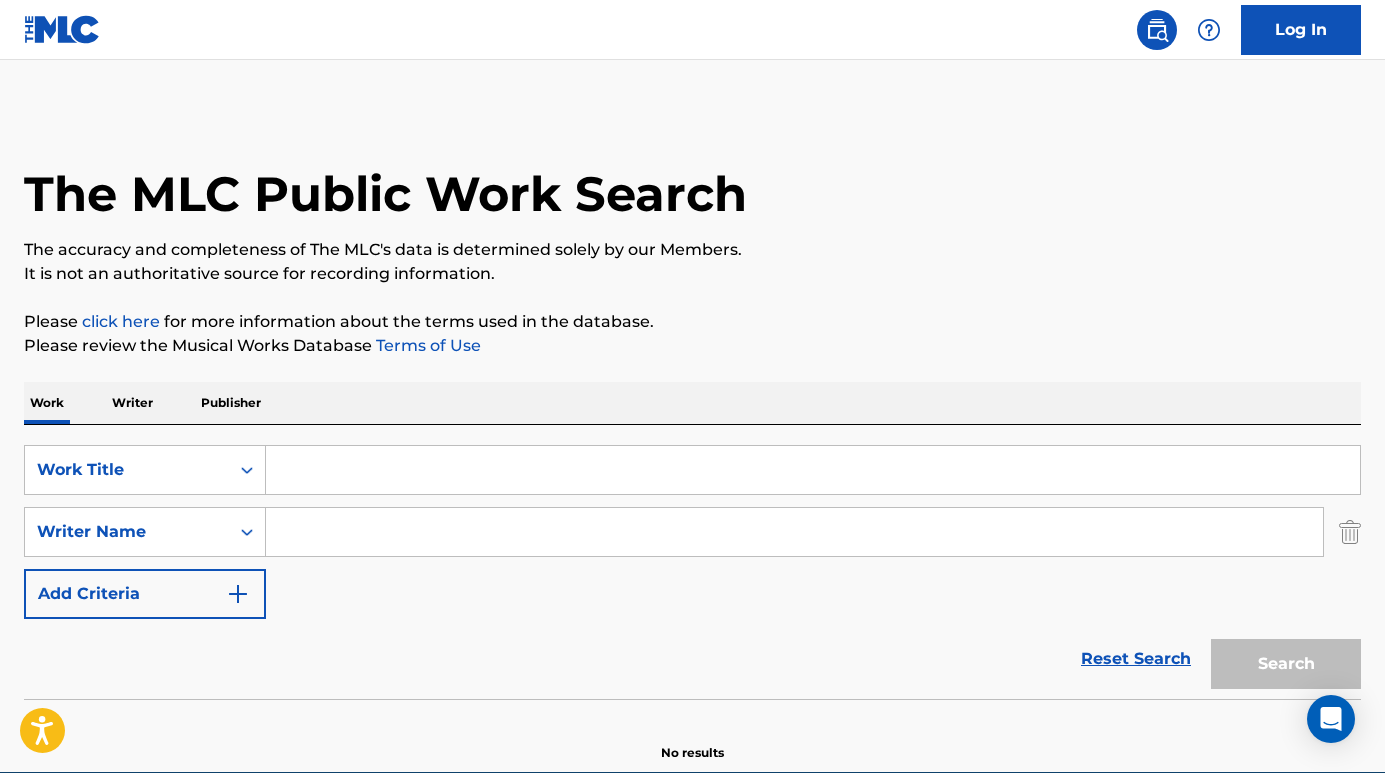 click at bounding box center (794, 532) 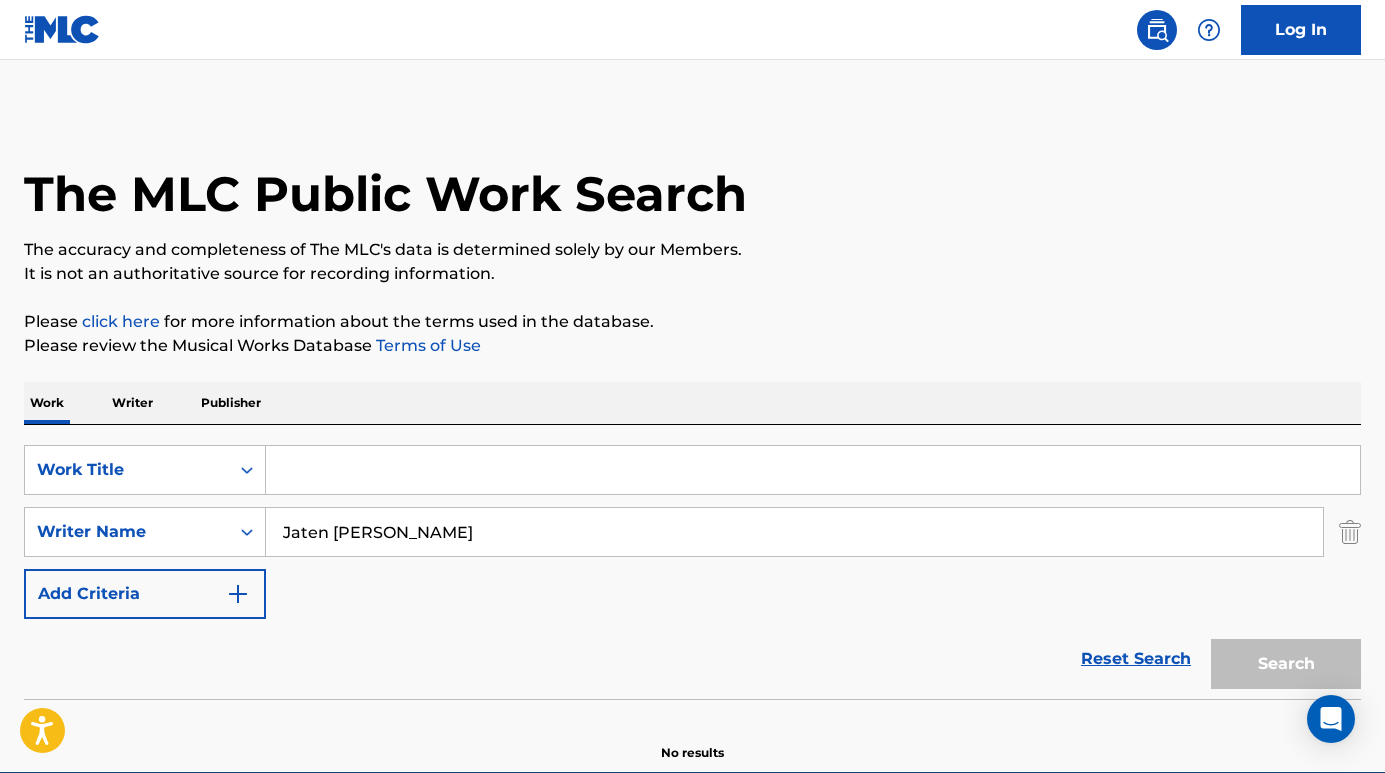type on "Jaten [PERSON_NAME]" 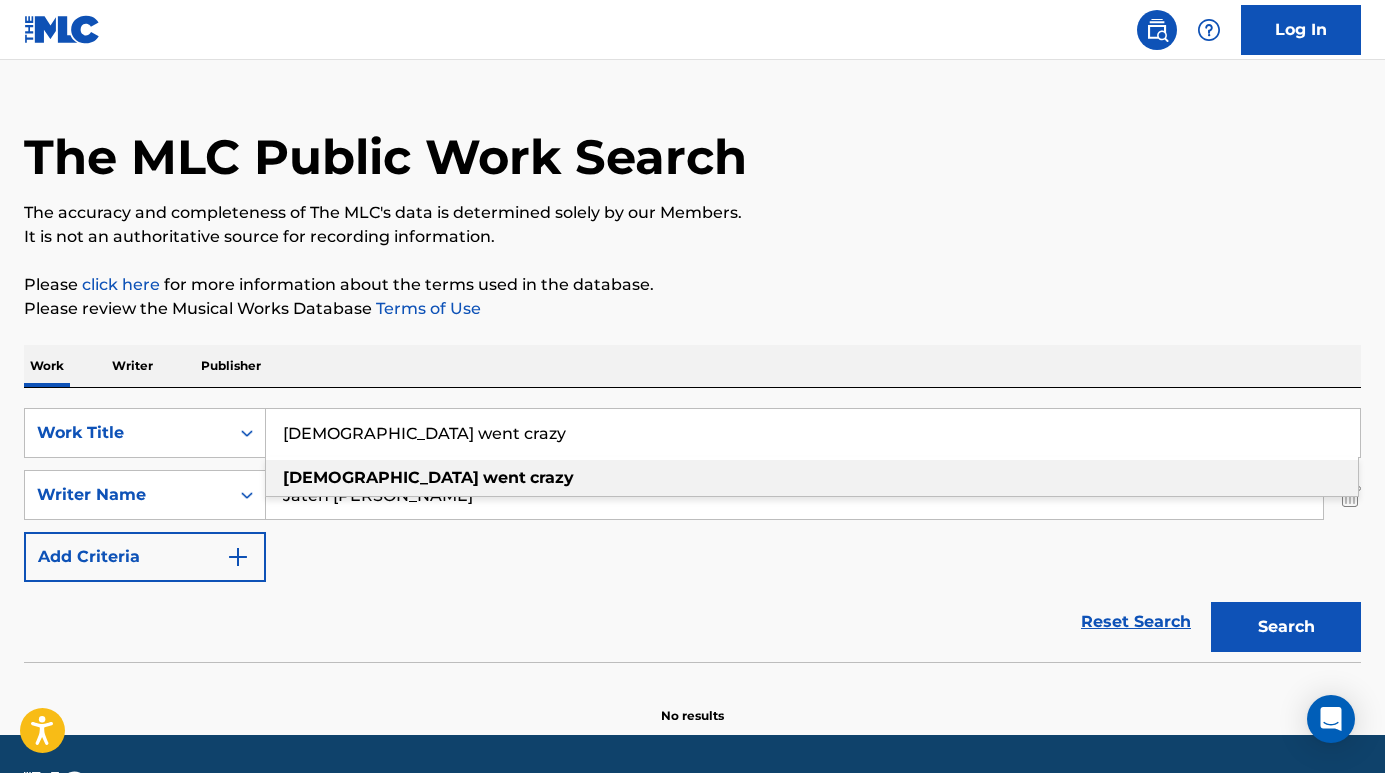 scroll, scrollTop: 67, scrollLeft: 0, axis: vertical 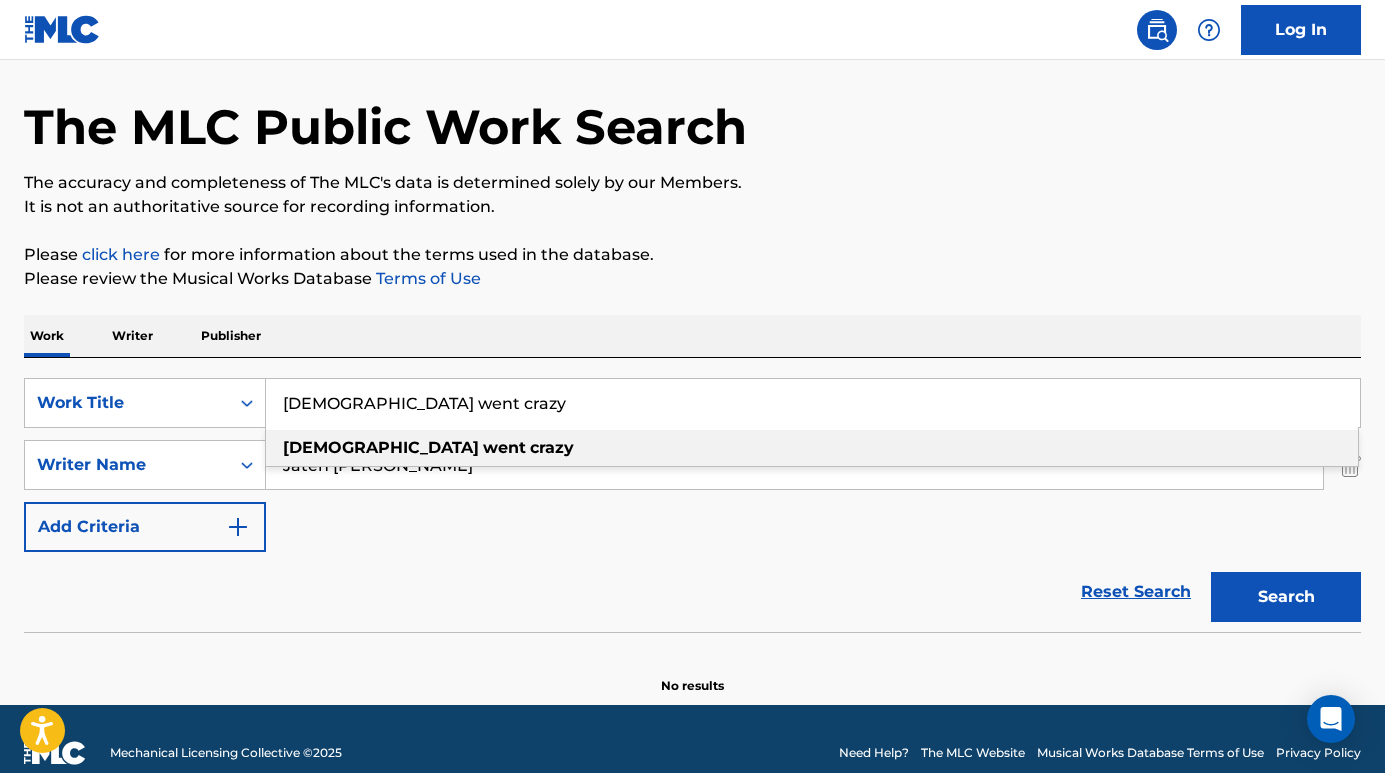 type on "[DEMOGRAPHIC_DATA] went crazy" 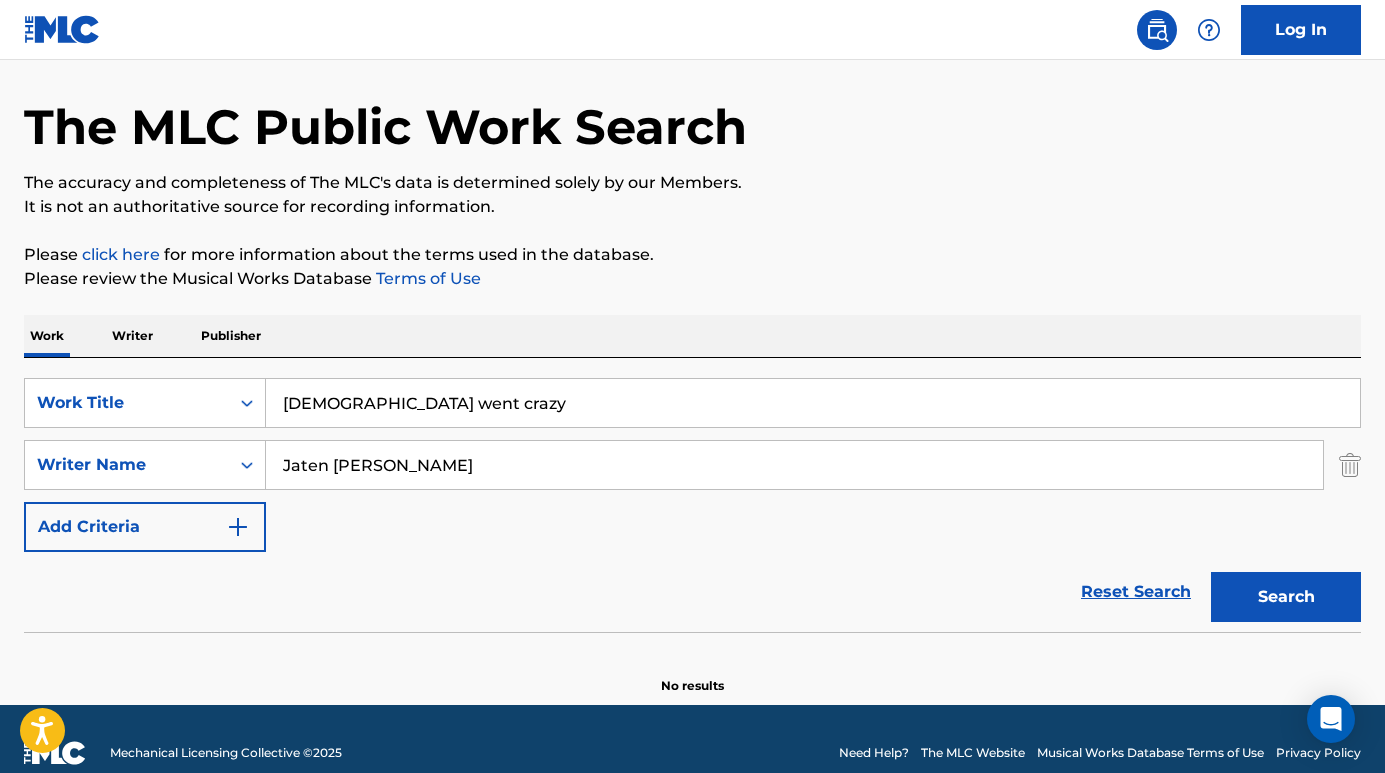 click on "SearchWithCriteria93d79bc5-33d8-4272-b106-988399dd49c5 Work Title god went crazy SearchWithCriteriaeeb404ba-f3a3-49ef-baec-b50b2128230a Writer Name Jaten [PERSON_NAME] Add Criteria" at bounding box center (692, 465) 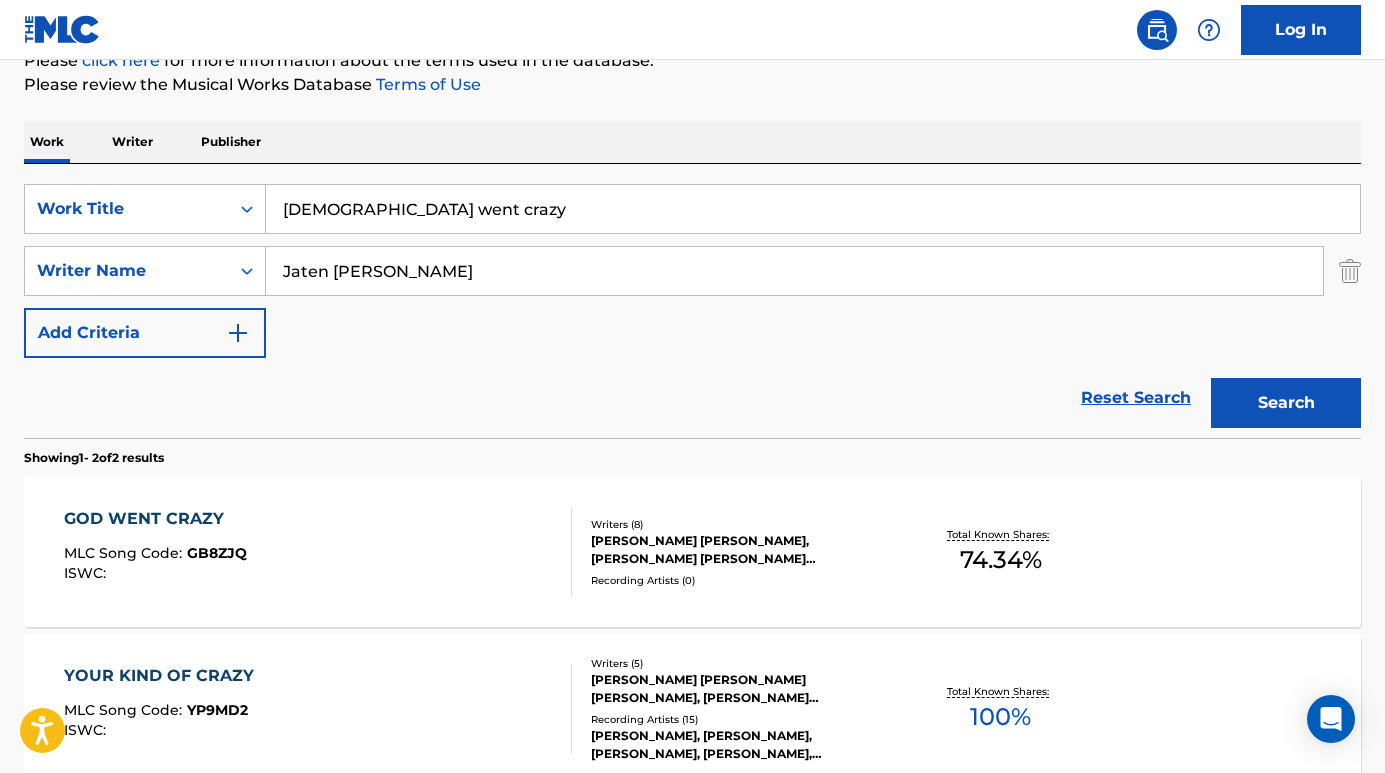 scroll, scrollTop: 369, scrollLeft: 0, axis: vertical 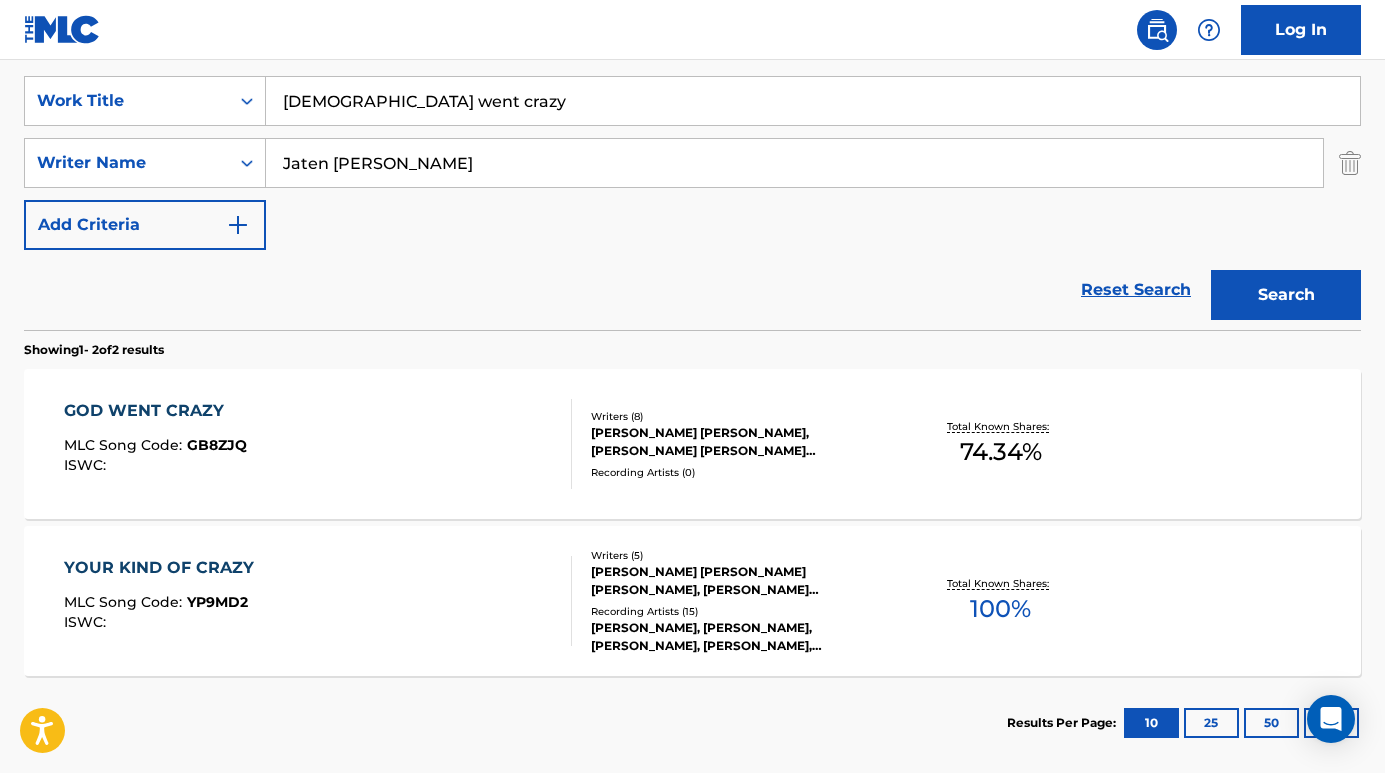 click on "GOD WENT CRAZY" at bounding box center (155, 411) 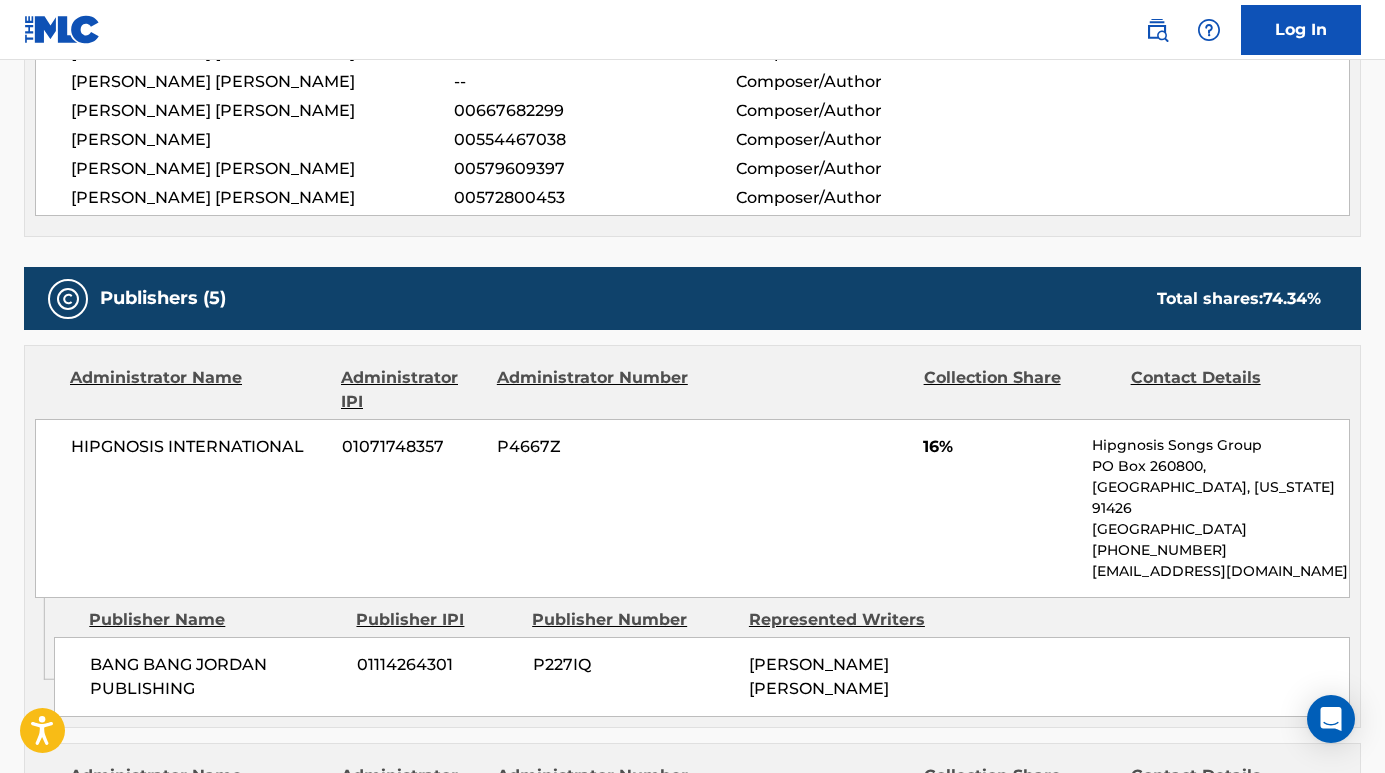 scroll, scrollTop: 859, scrollLeft: 0, axis: vertical 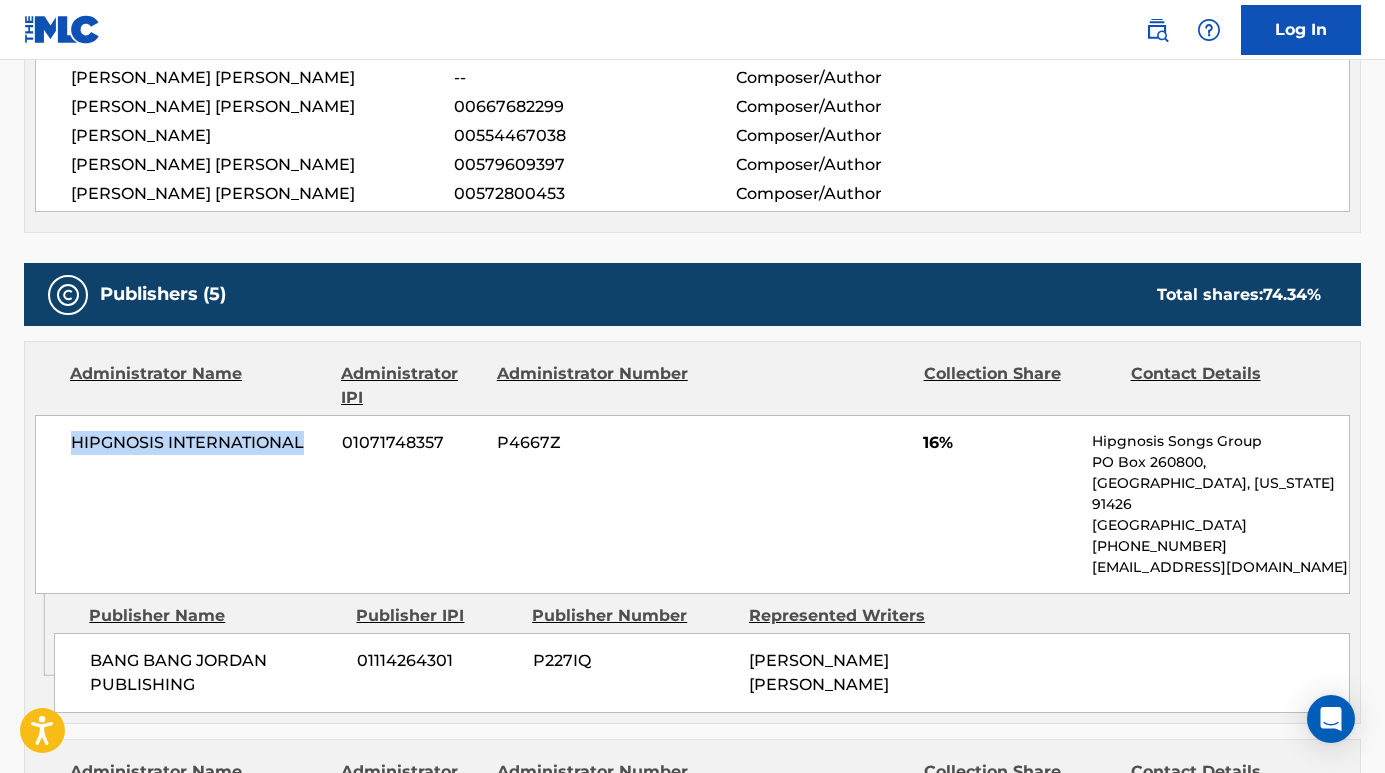 drag, startPoint x: 312, startPoint y: 442, endPoint x: 63, endPoint y: 427, distance: 249.4514 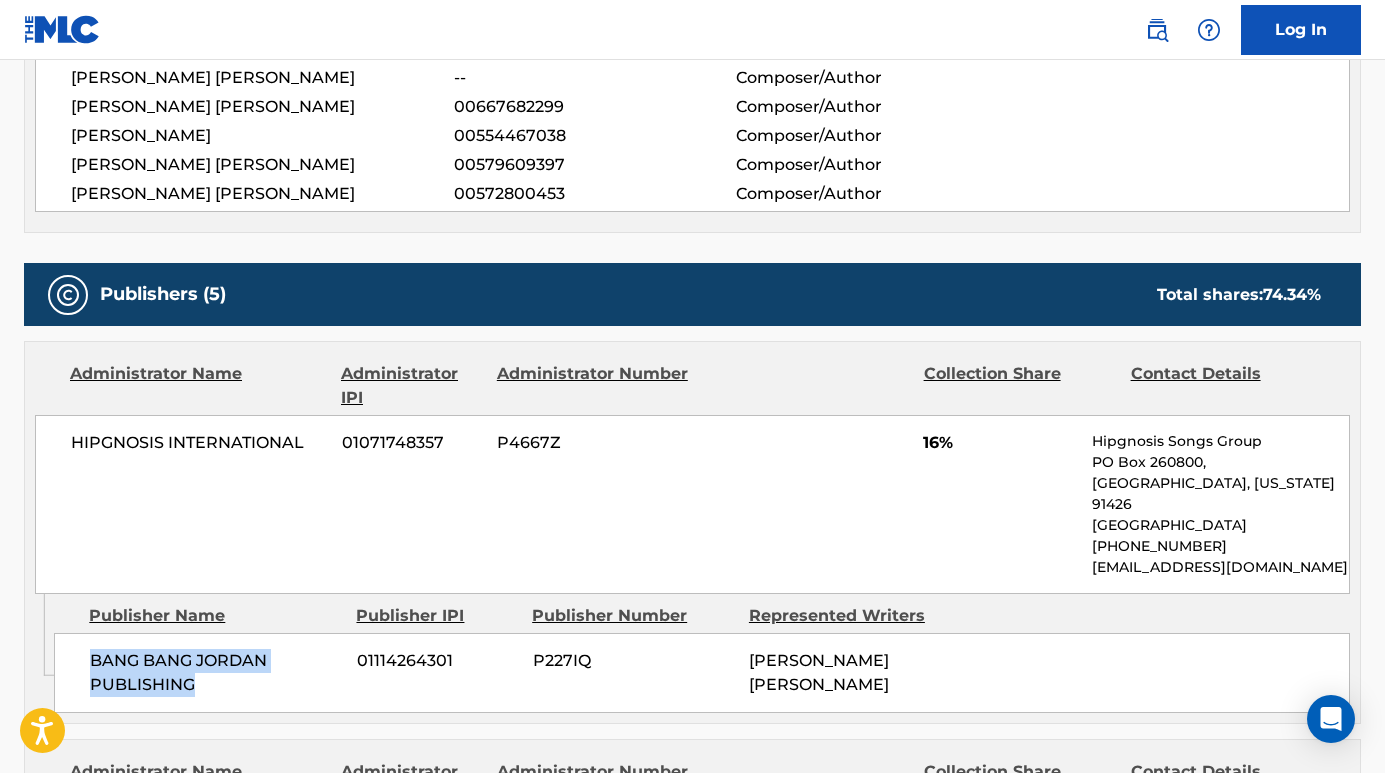 drag, startPoint x: 201, startPoint y: 672, endPoint x: 71, endPoint y: 622, distance: 139.28389 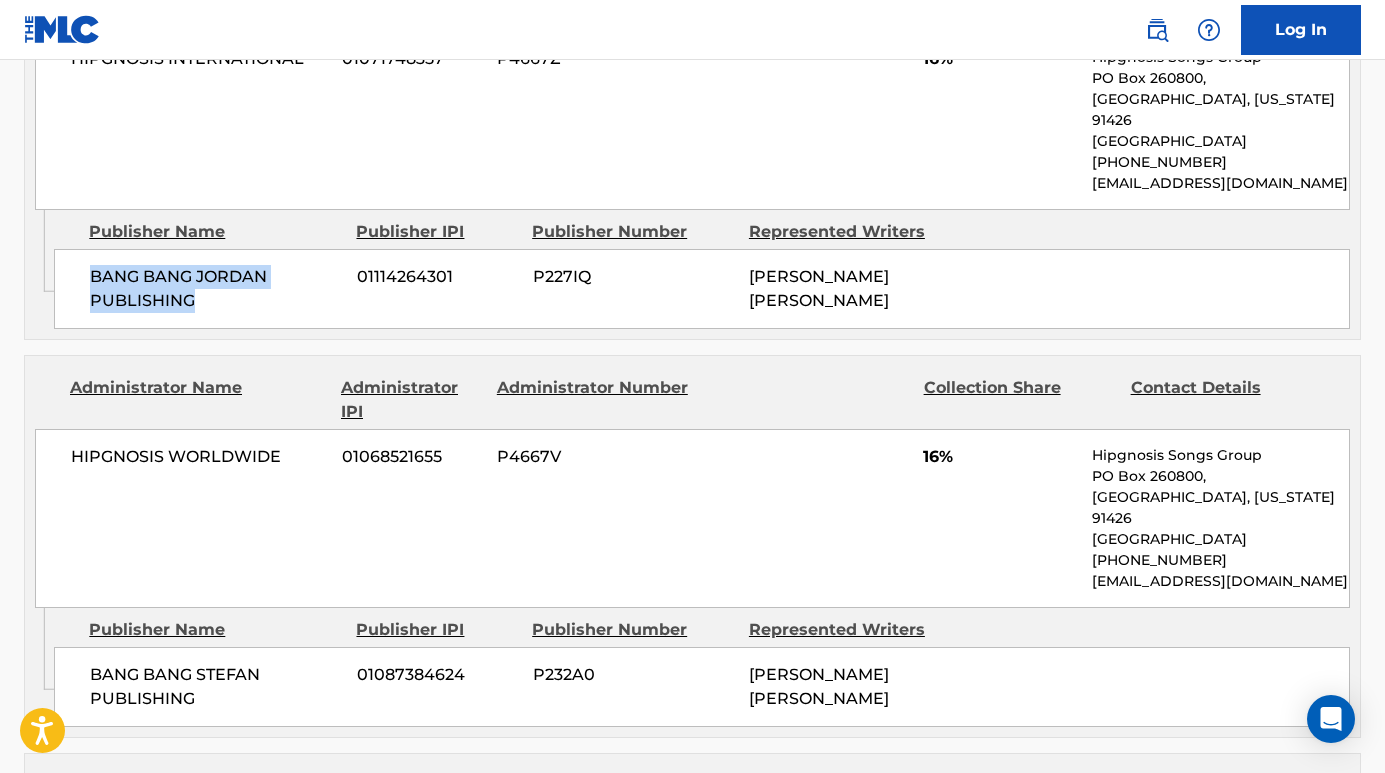 scroll, scrollTop: 1244, scrollLeft: 0, axis: vertical 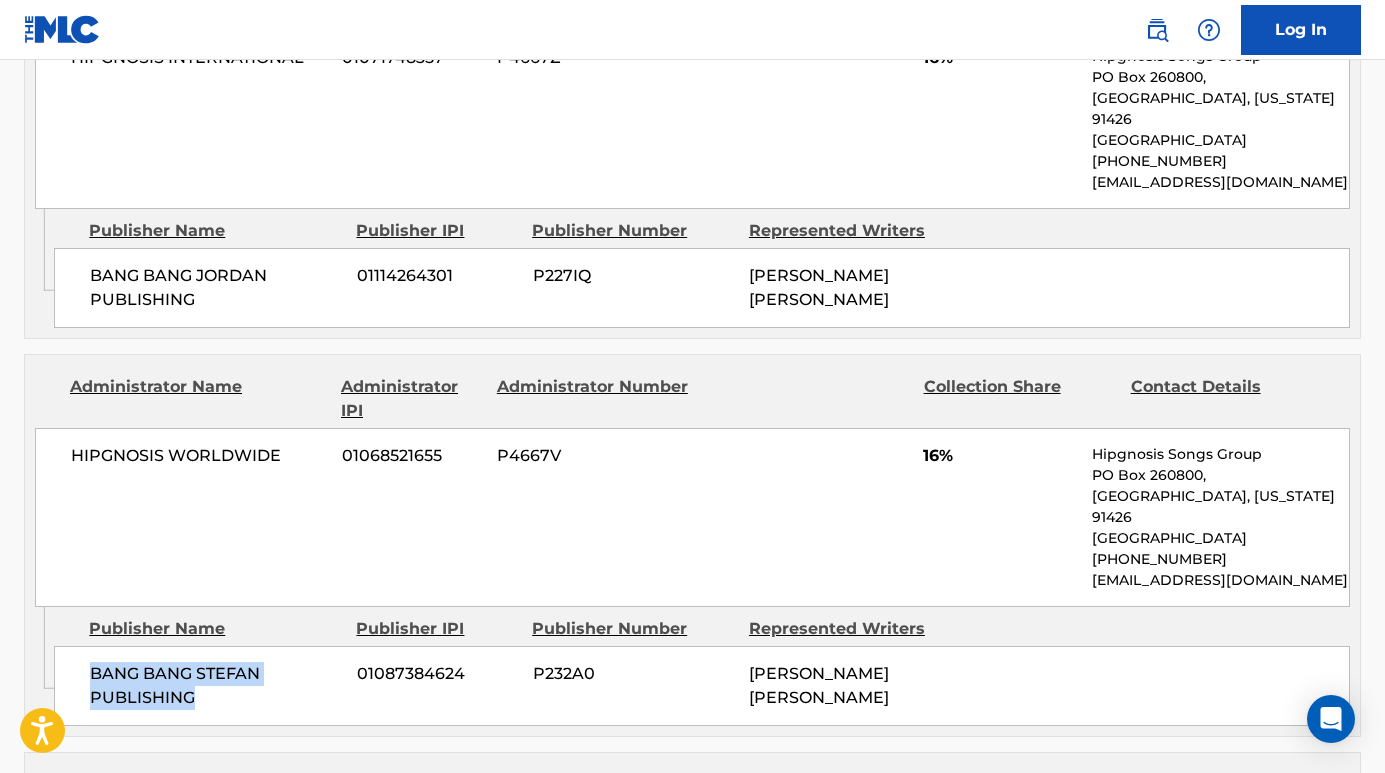 drag, startPoint x: 231, startPoint y: 639, endPoint x: 86, endPoint y: 618, distance: 146.5128 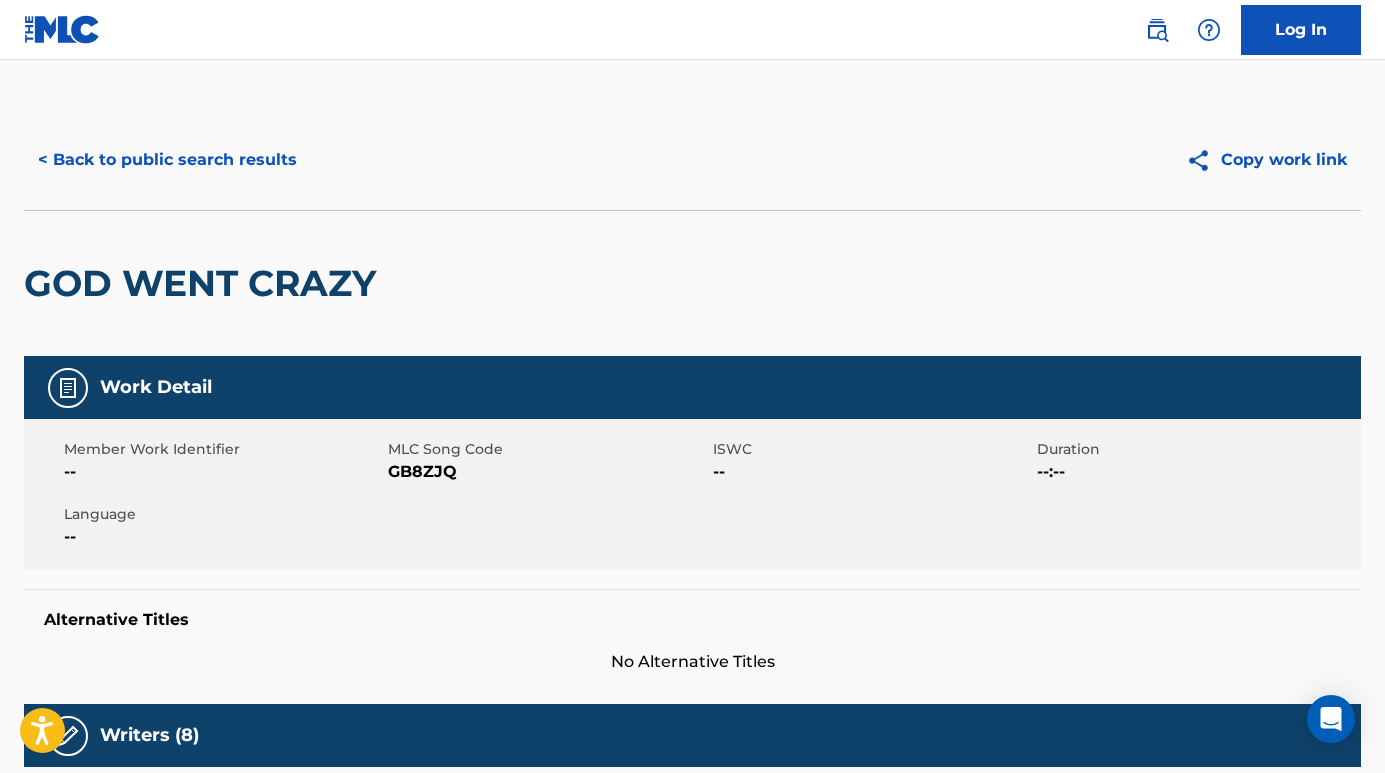 scroll, scrollTop: 0, scrollLeft: 0, axis: both 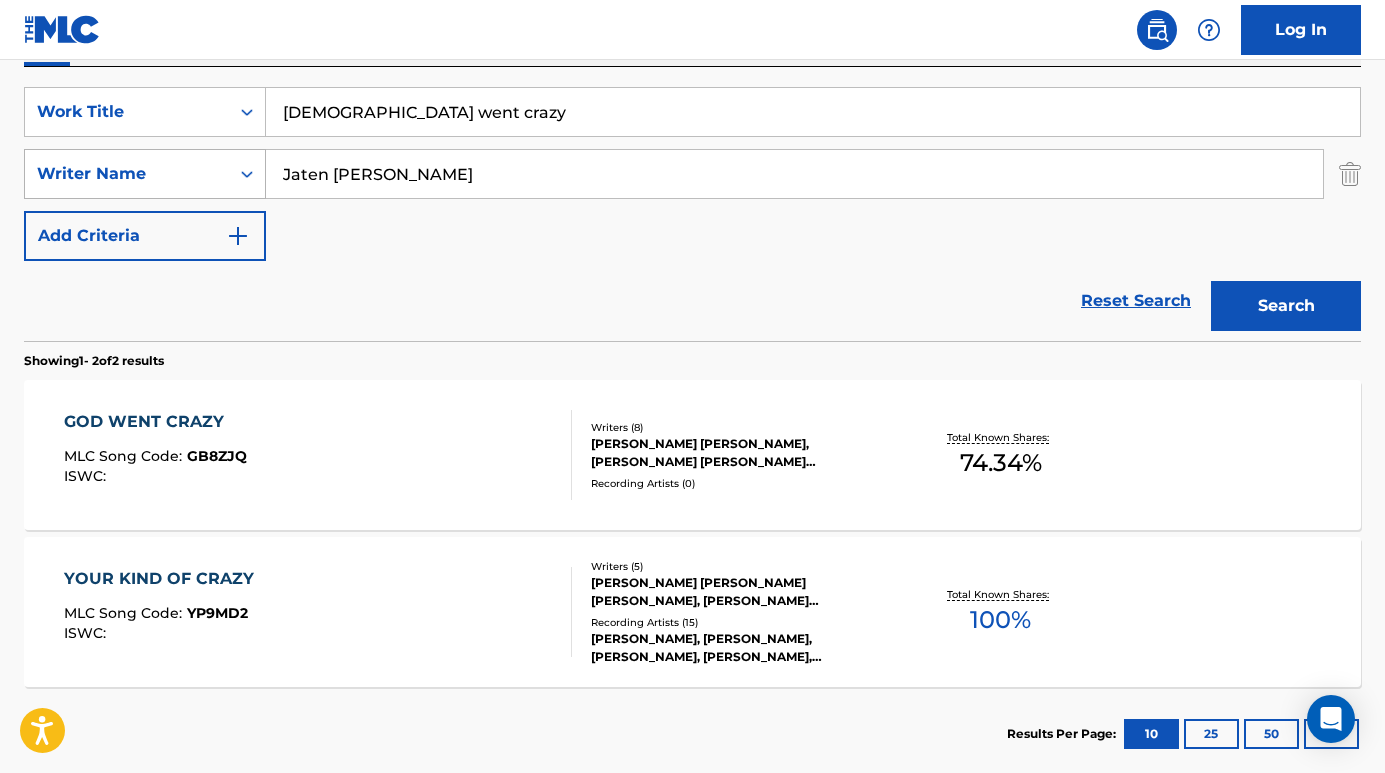 drag, startPoint x: 496, startPoint y: 183, endPoint x: 176, endPoint y: 164, distance: 320.56357 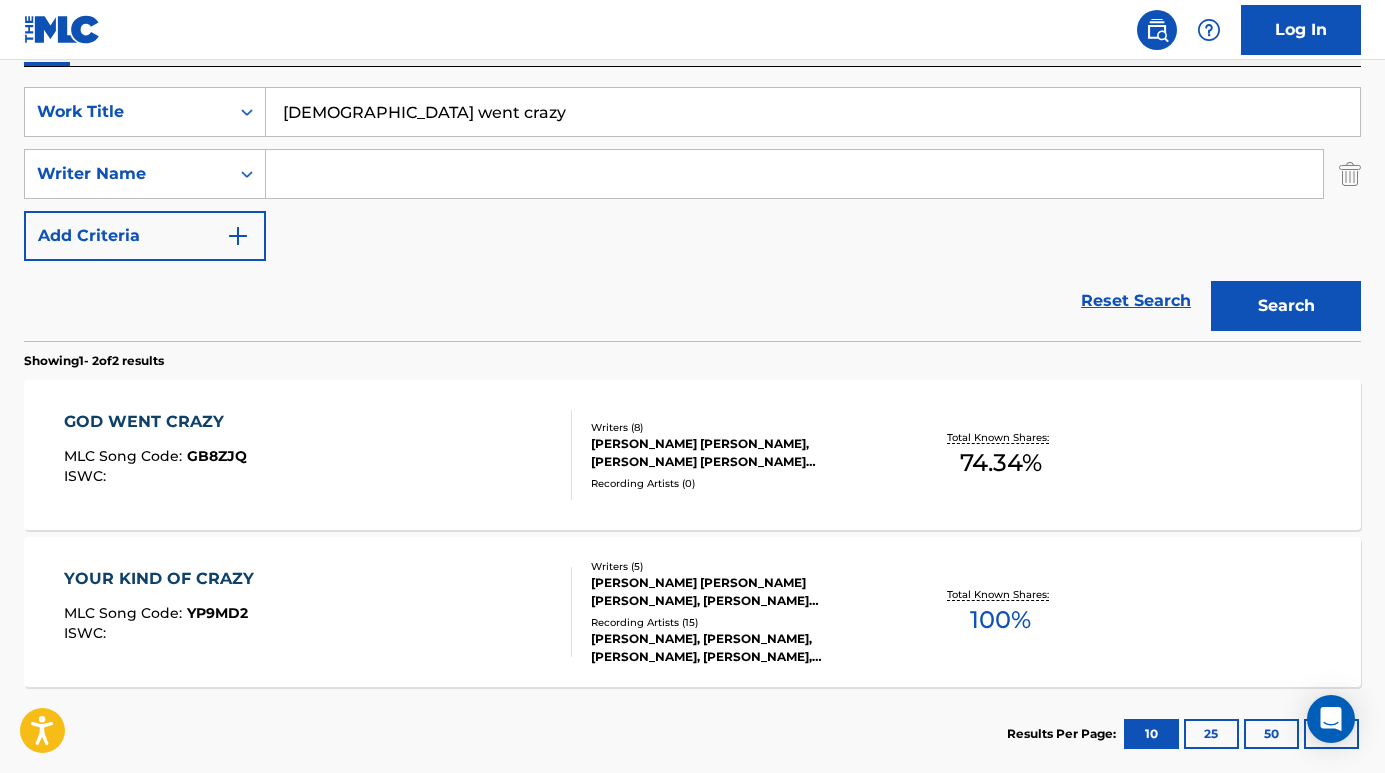 type 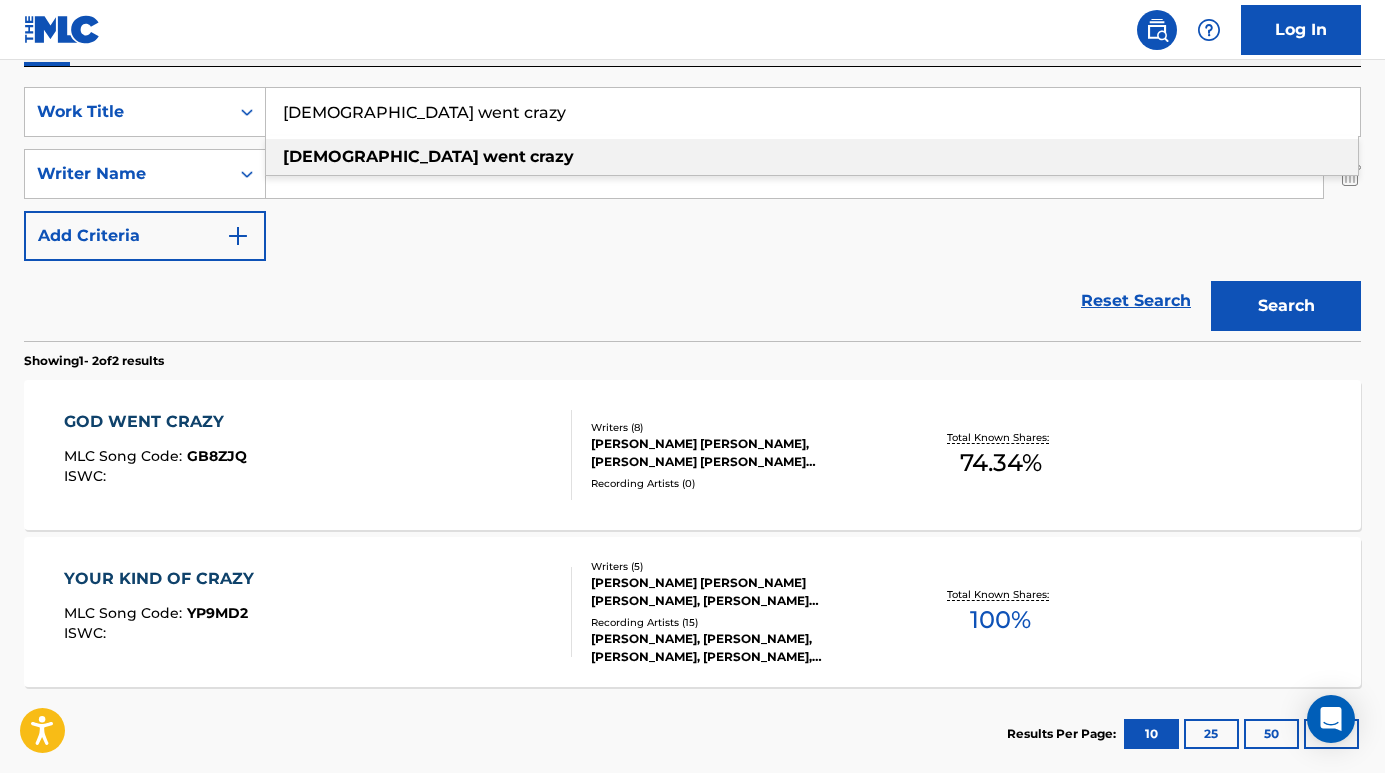 paste on "Cokolwiek się stanie" 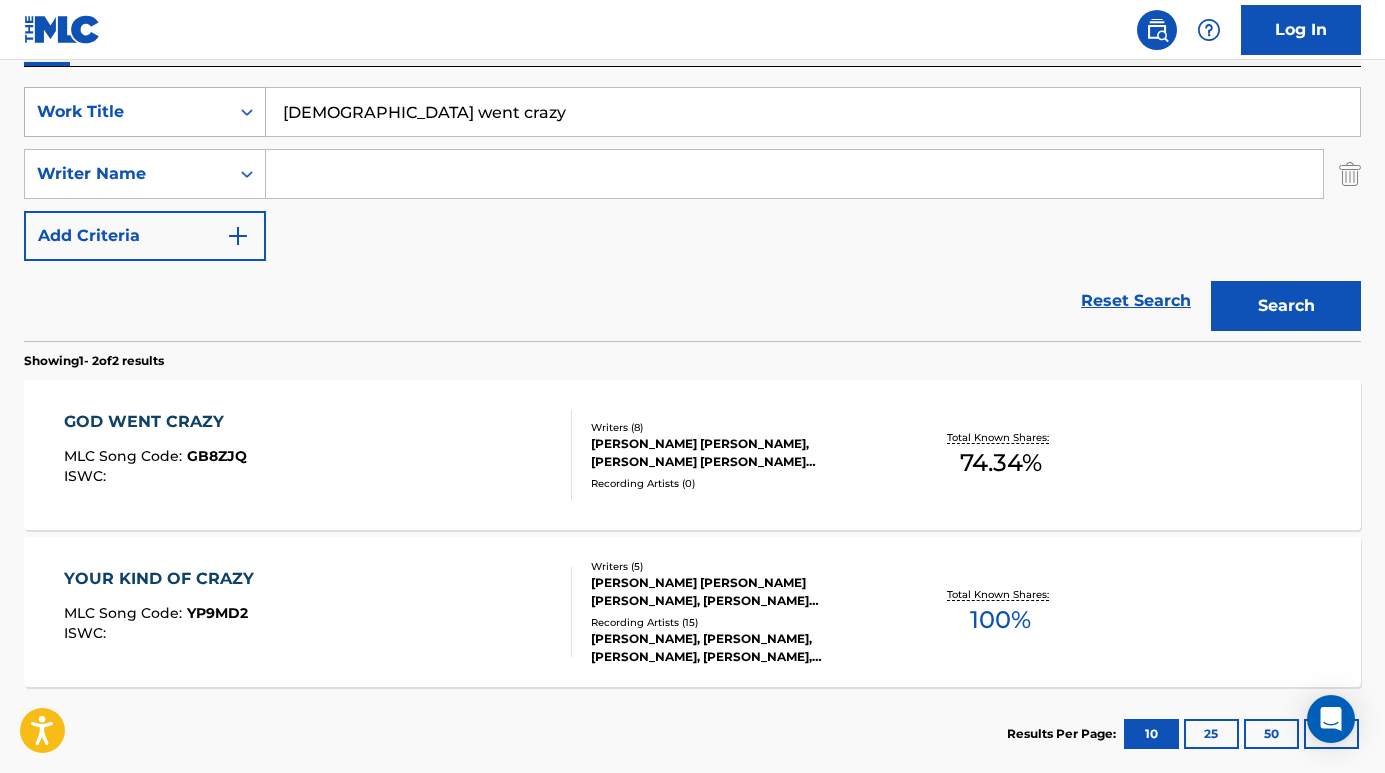 drag, startPoint x: 415, startPoint y: 117, endPoint x: 172, endPoint y: 106, distance: 243.24884 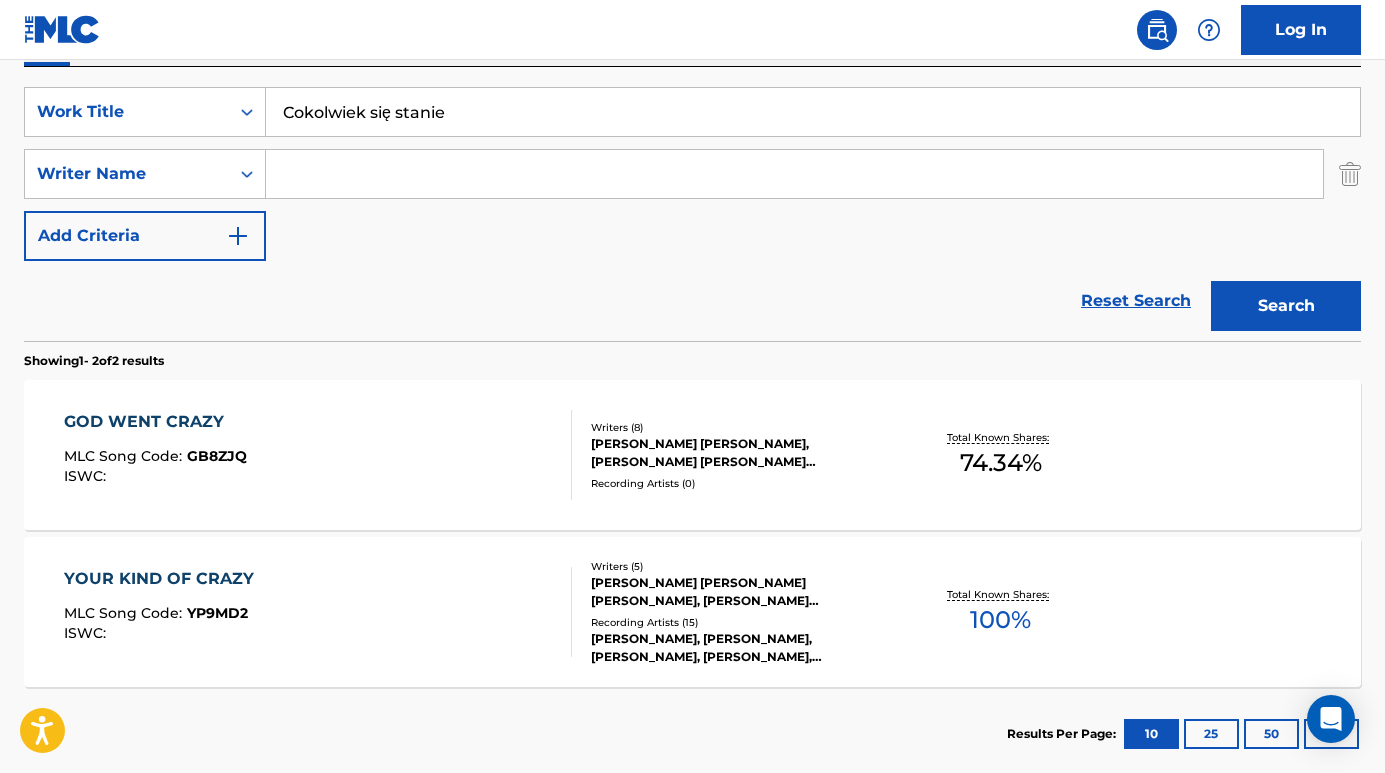 type on "Cokolwiek się stanie" 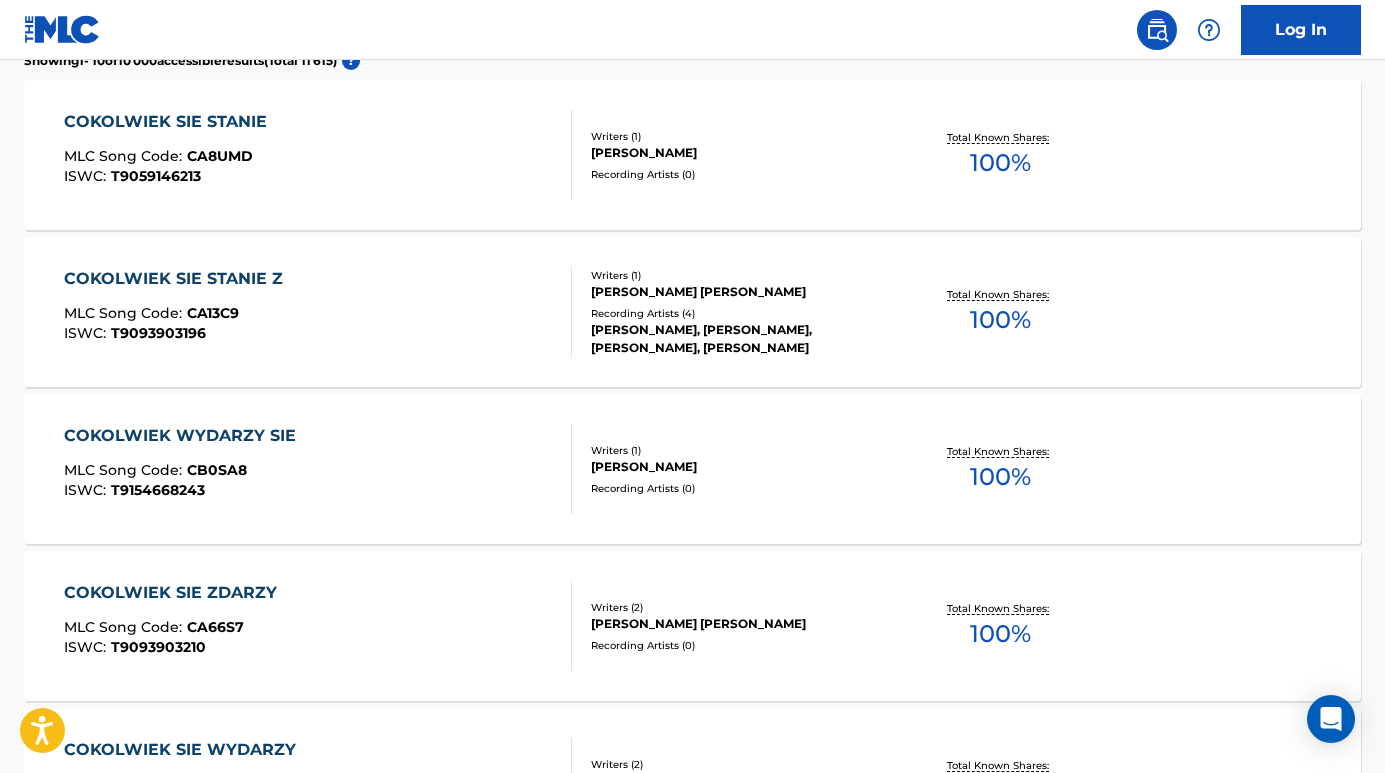 scroll, scrollTop: 670, scrollLeft: 0, axis: vertical 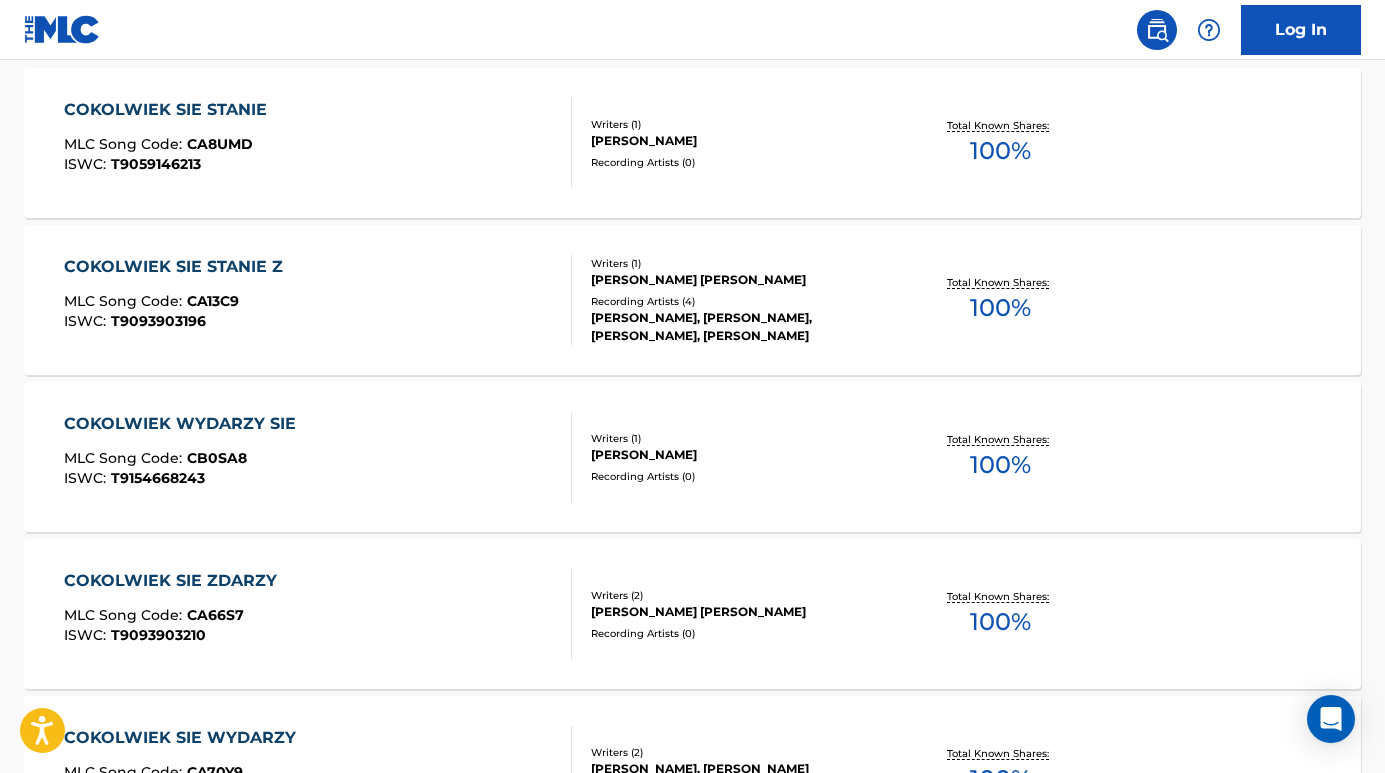 click on "COKOLWIEK SIE STANIE Z" at bounding box center (178, 267) 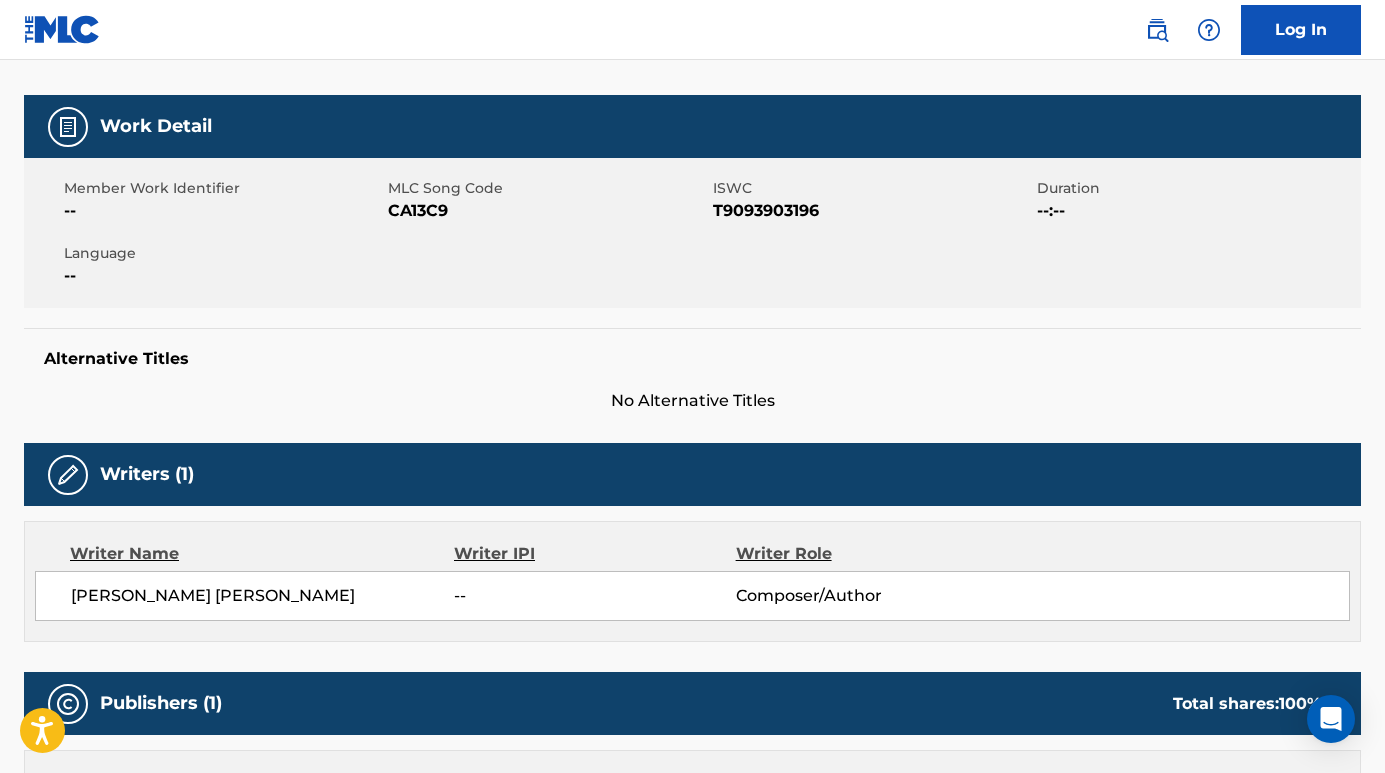 scroll, scrollTop: 314, scrollLeft: 0, axis: vertical 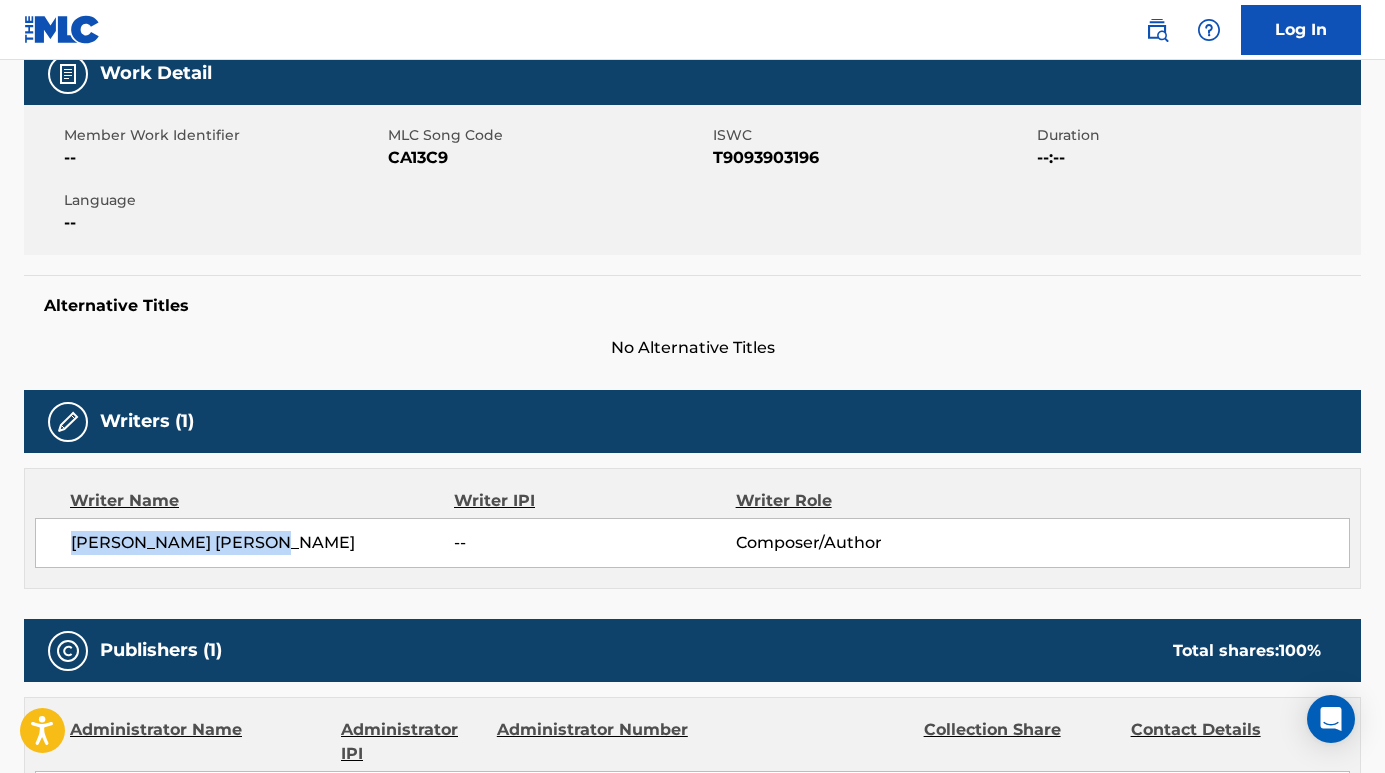 drag, startPoint x: 304, startPoint y: 545, endPoint x: 61, endPoint y: 546, distance: 243.00206 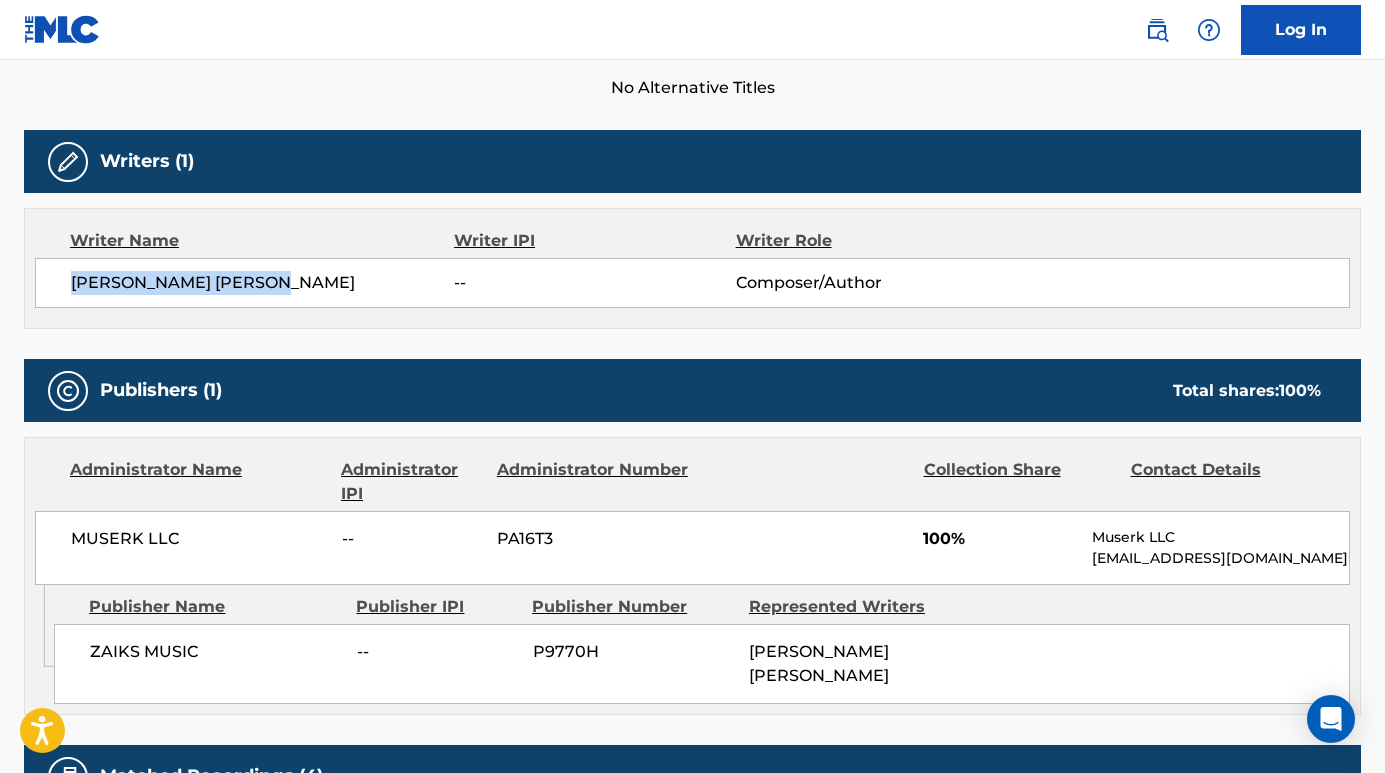 scroll, scrollTop: 634, scrollLeft: 0, axis: vertical 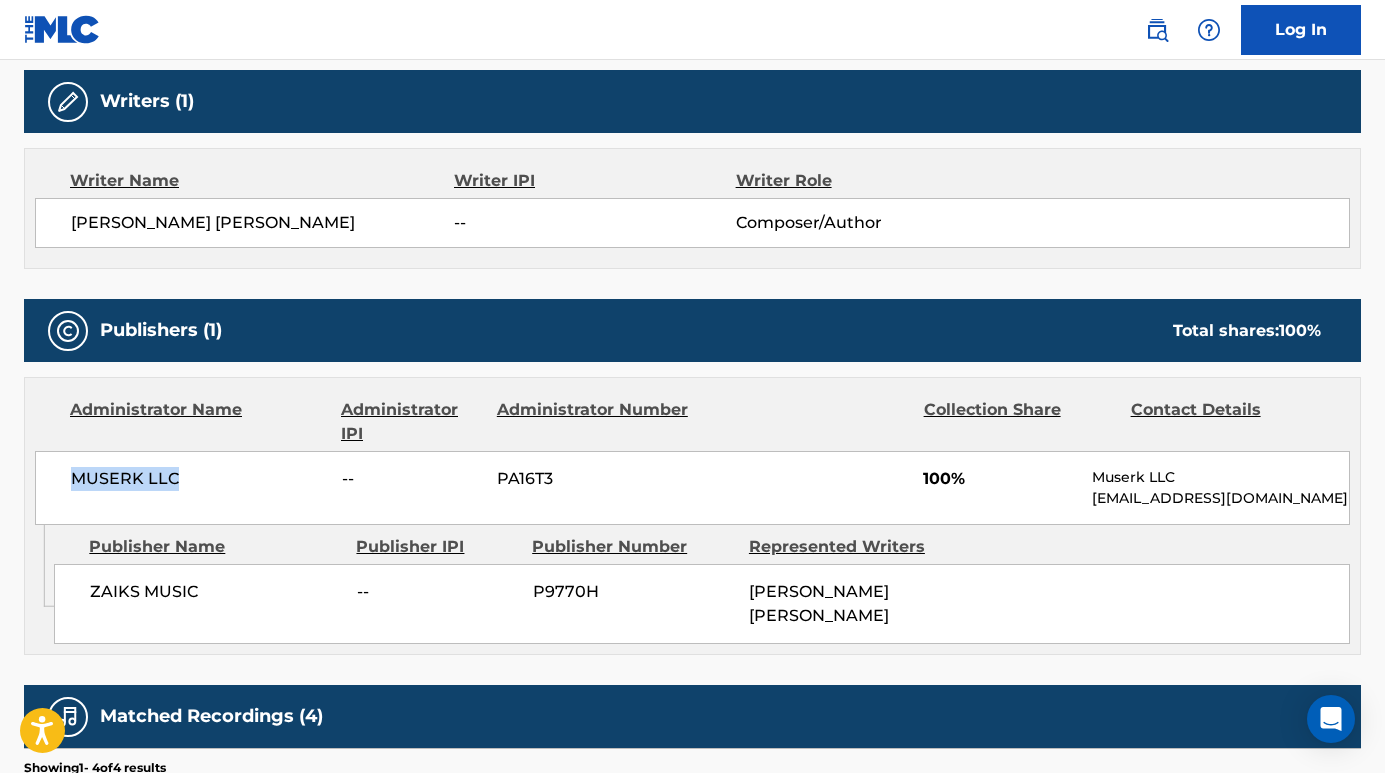 drag, startPoint x: 189, startPoint y: 472, endPoint x: 29, endPoint y: 471, distance: 160.00313 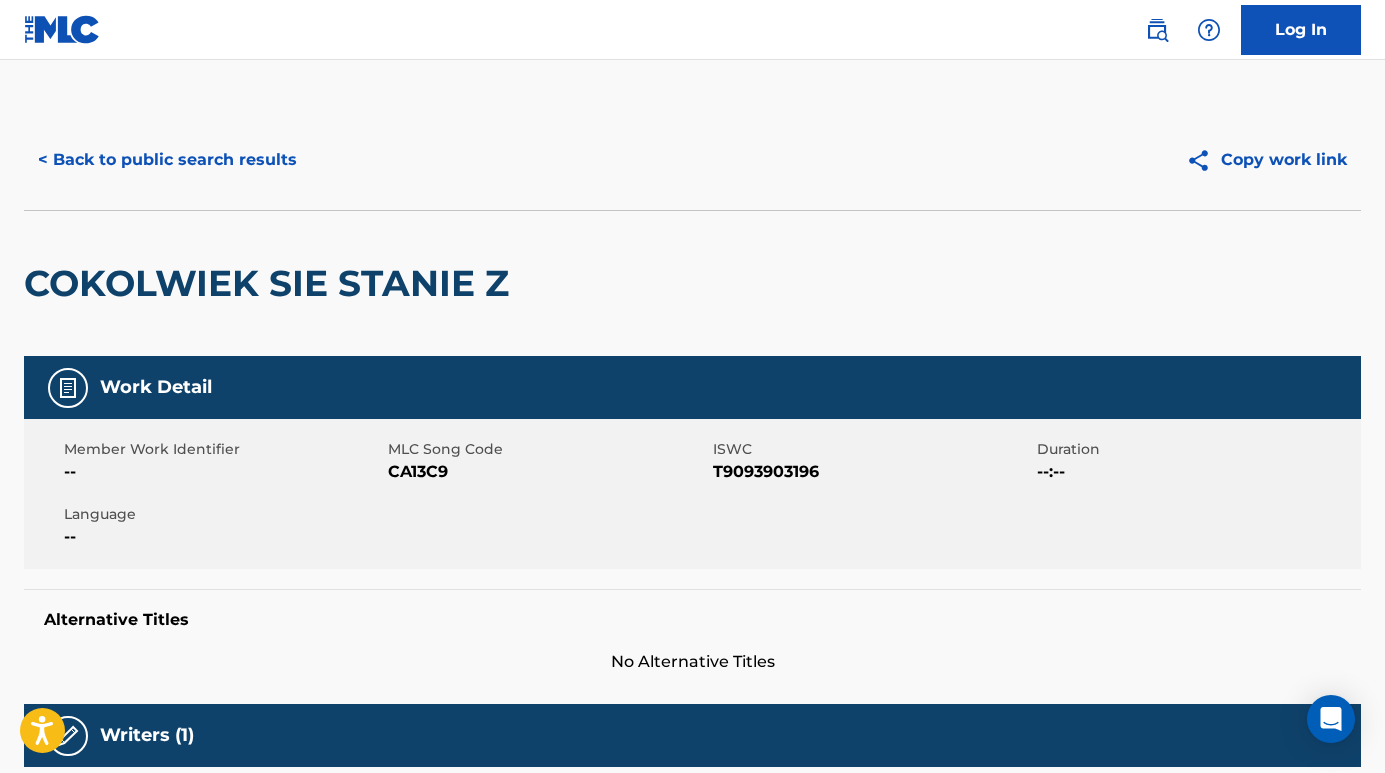scroll, scrollTop: -2, scrollLeft: 0, axis: vertical 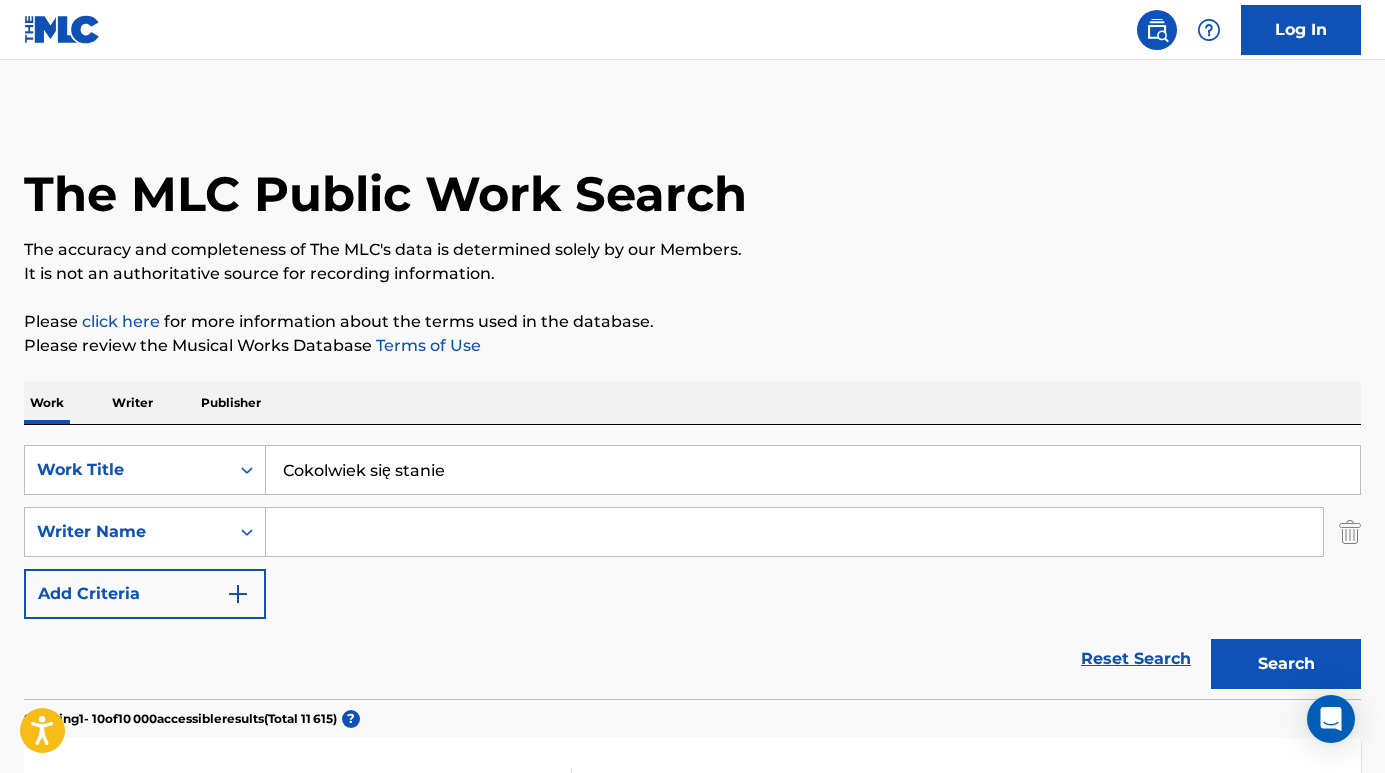 click at bounding box center (794, 532) 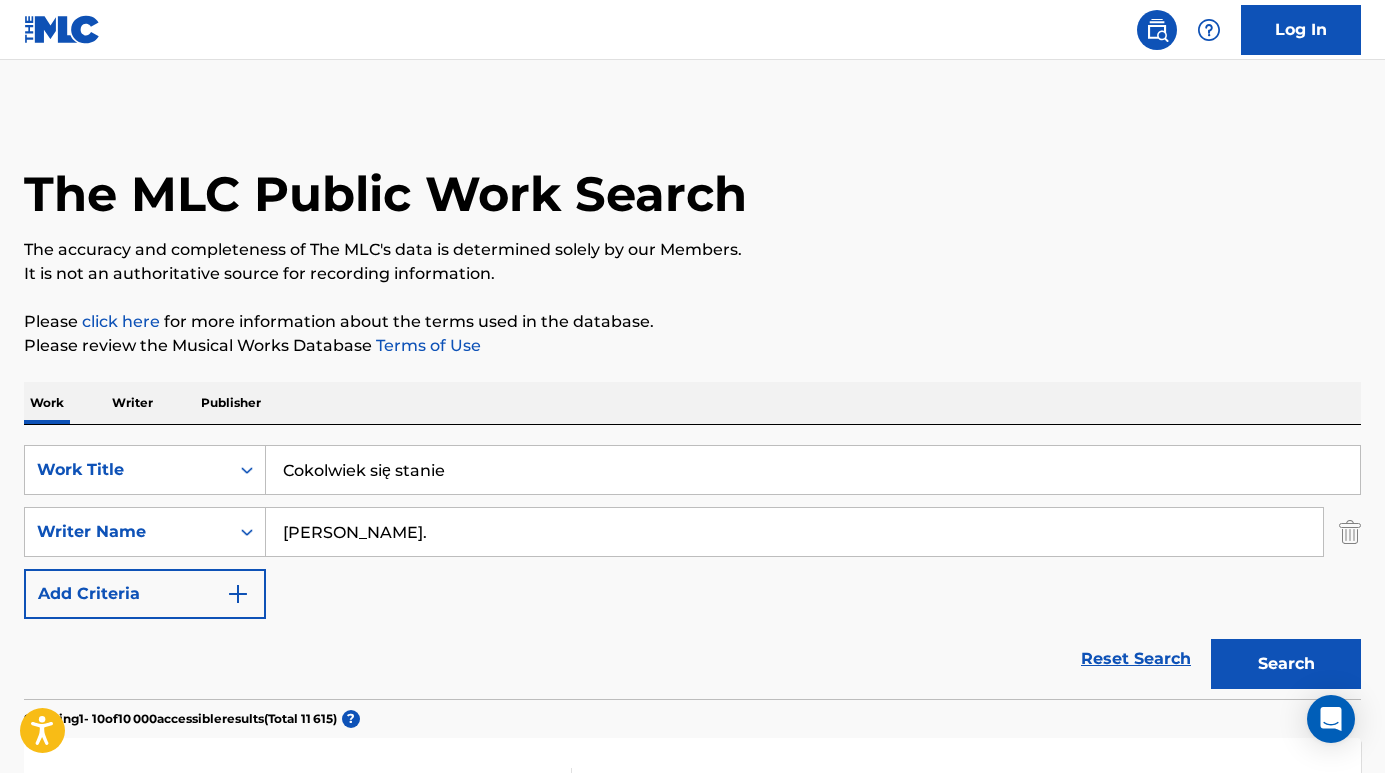 type on "[PERSON_NAME]." 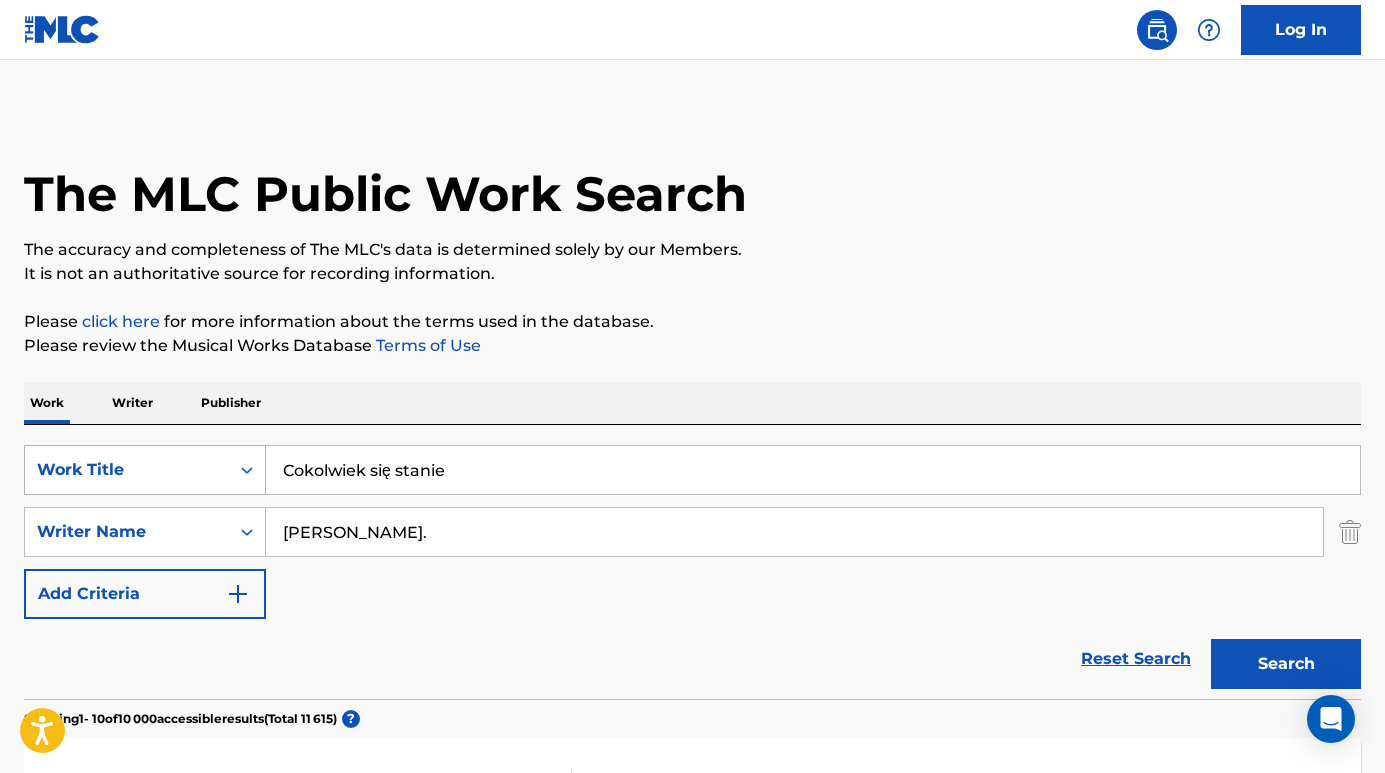 drag, startPoint x: 458, startPoint y: 469, endPoint x: 242, endPoint y: 468, distance: 216.00232 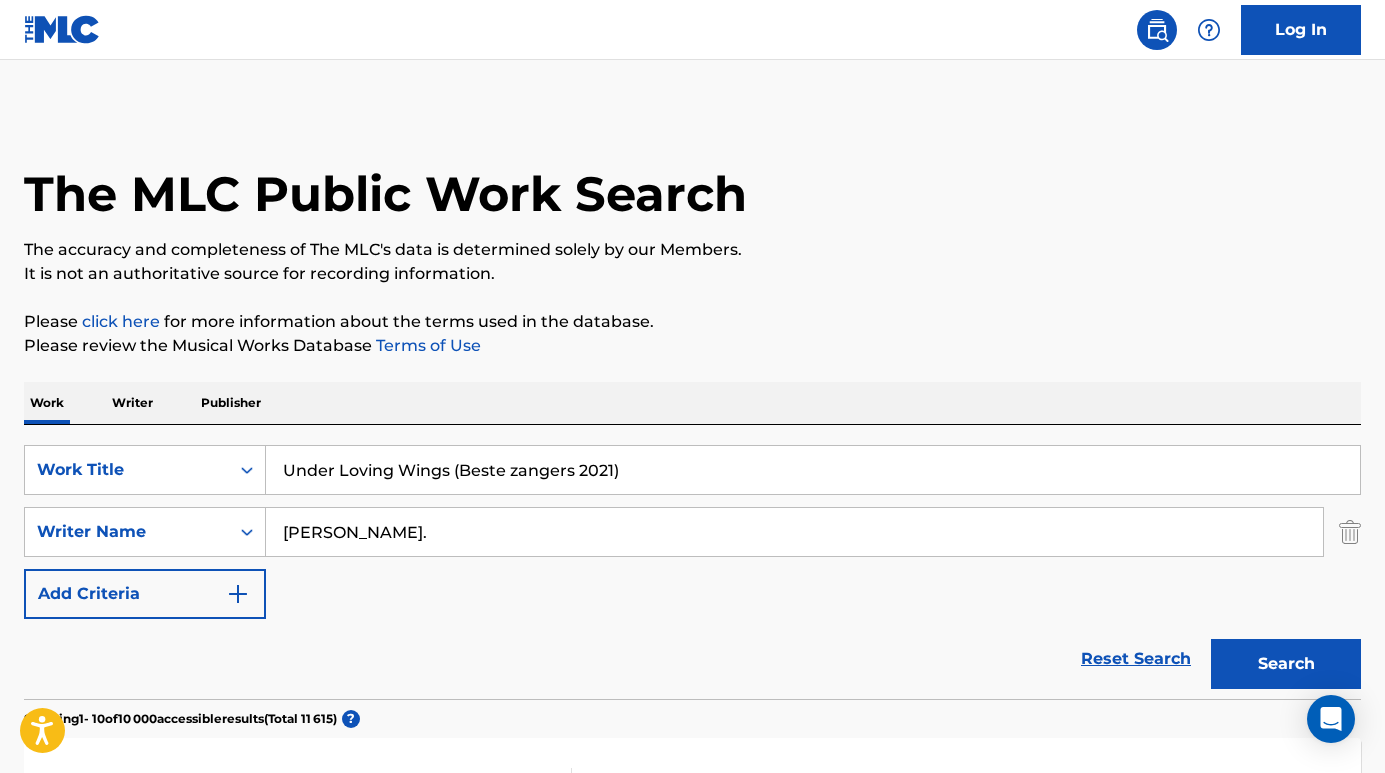 drag, startPoint x: 450, startPoint y: 474, endPoint x: 751, endPoint y: 469, distance: 301.04153 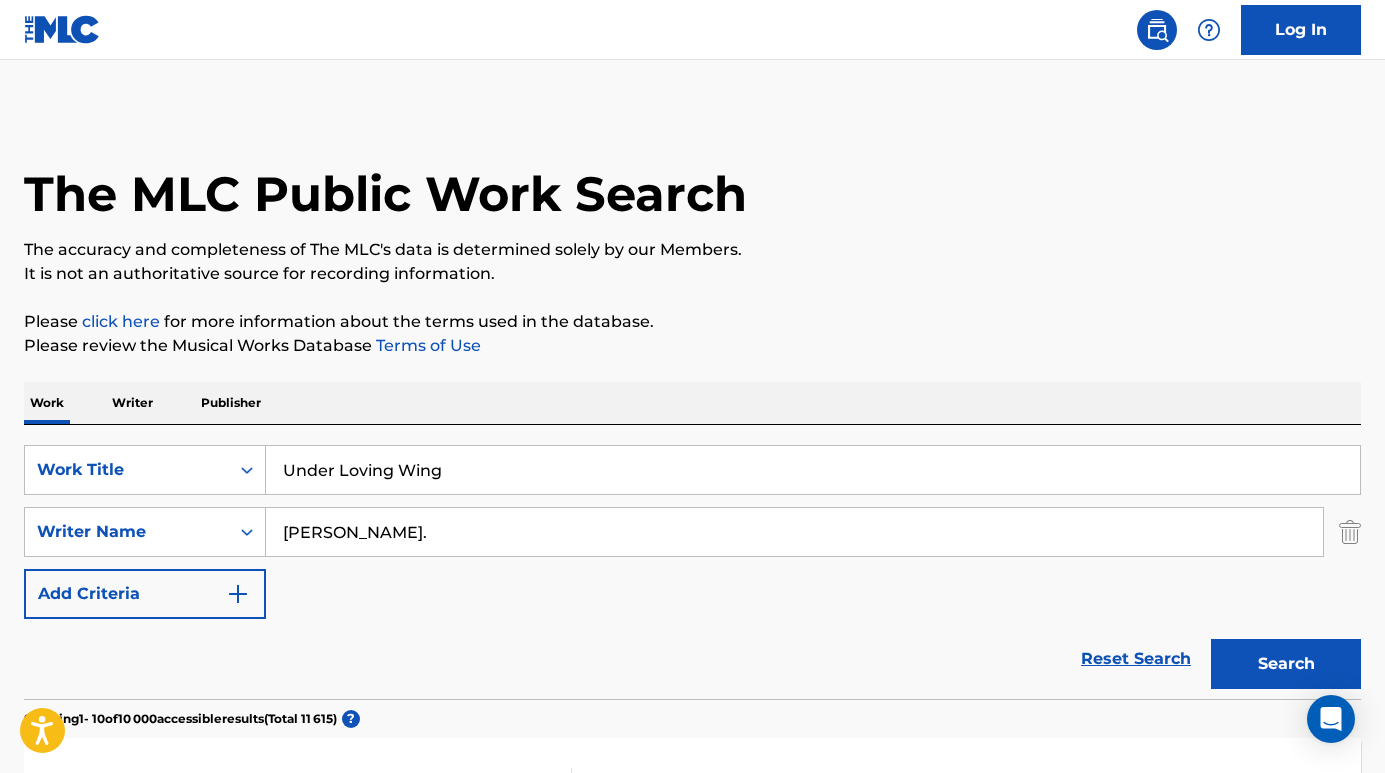 type on "Under Loving Wing" 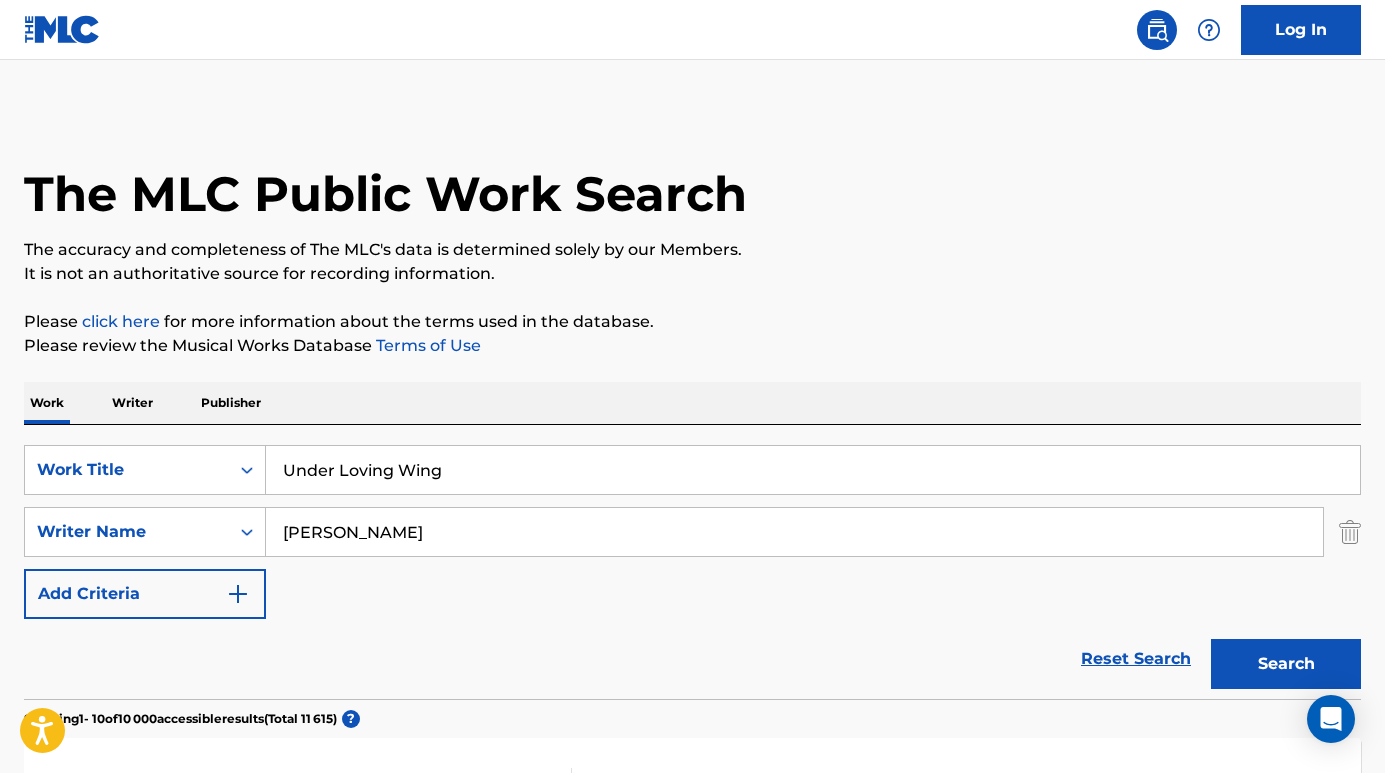 type on "[PERSON_NAME]" 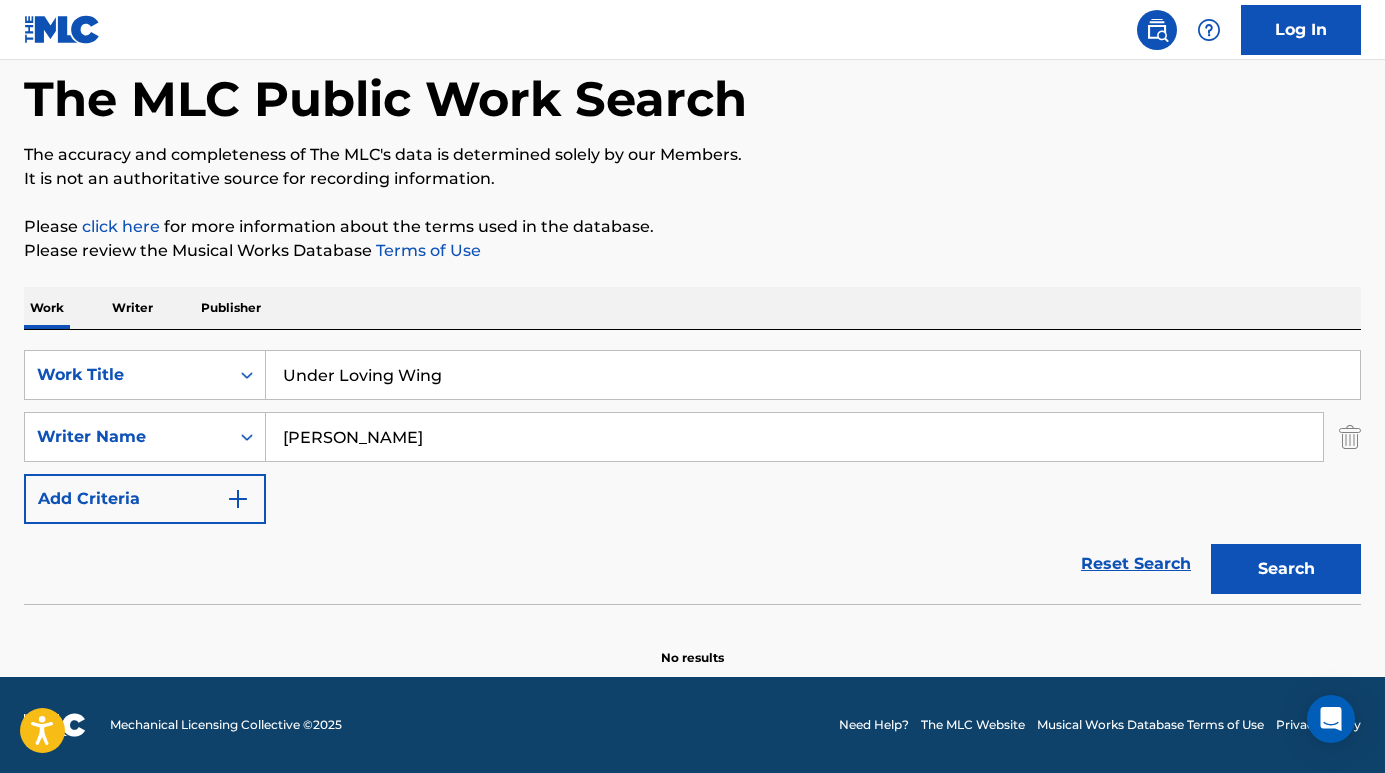 scroll, scrollTop: 95, scrollLeft: 0, axis: vertical 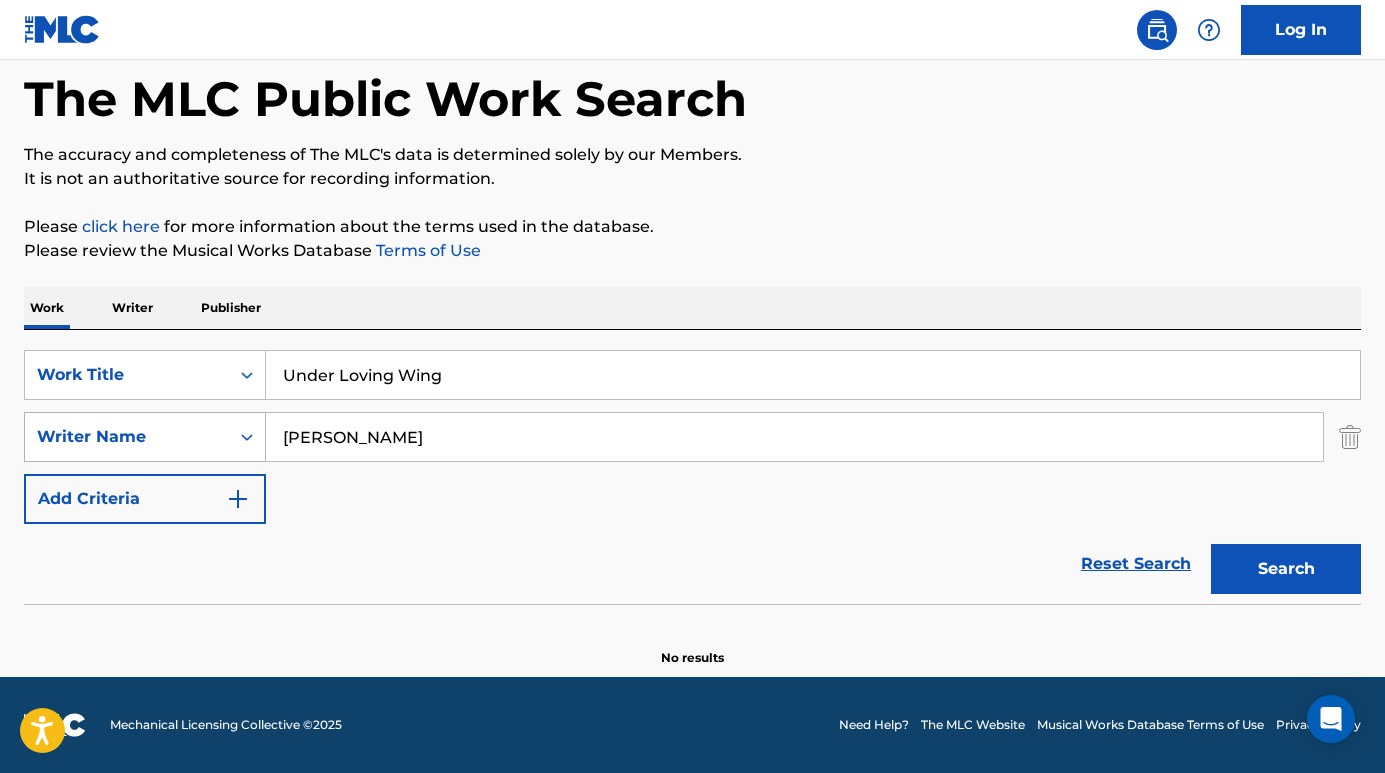 drag, startPoint x: 464, startPoint y: 440, endPoint x: 254, endPoint y: 432, distance: 210.15233 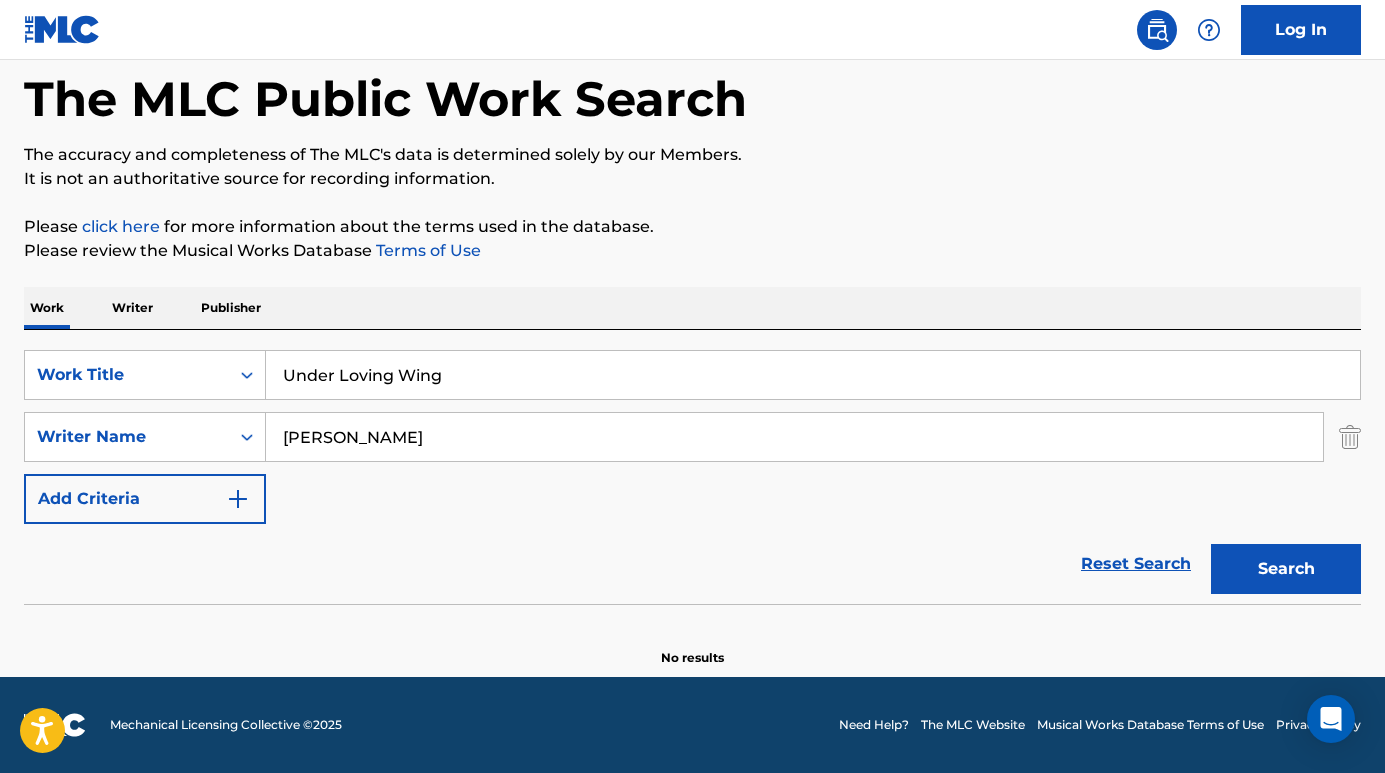 click on "Under Loving Wing" at bounding box center [813, 375] 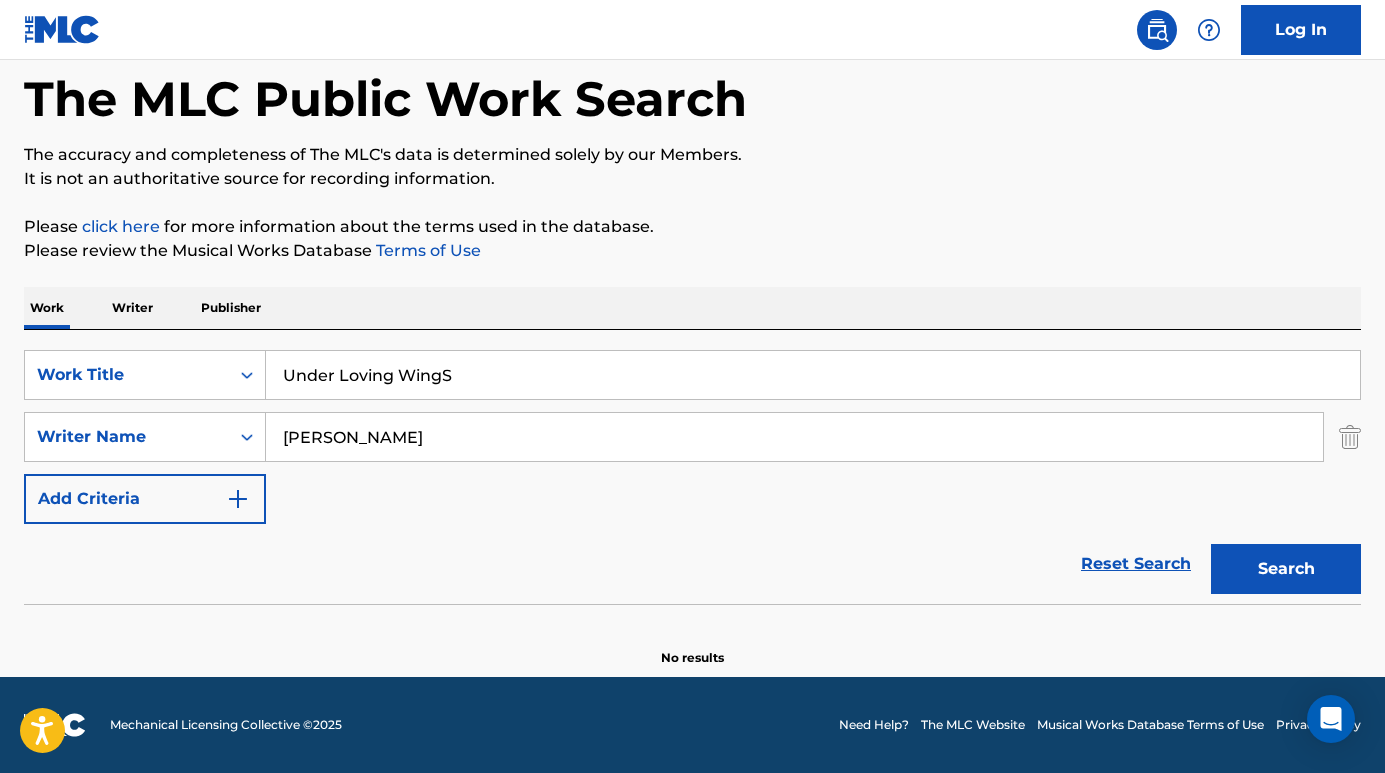 type on "Under Loving WingS" 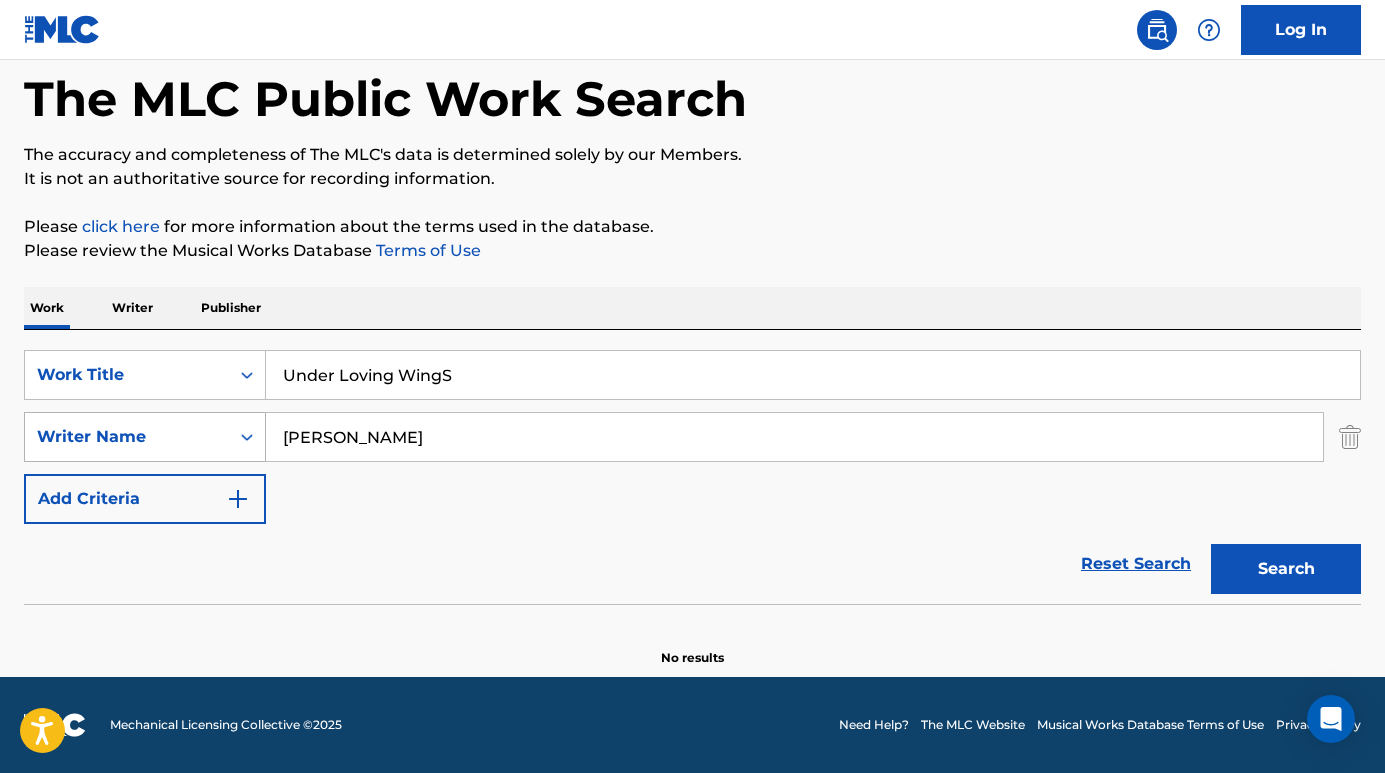 drag, startPoint x: 448, startPoint y: 437, endPoint x: 228, endPoint y: 437, distance: 220 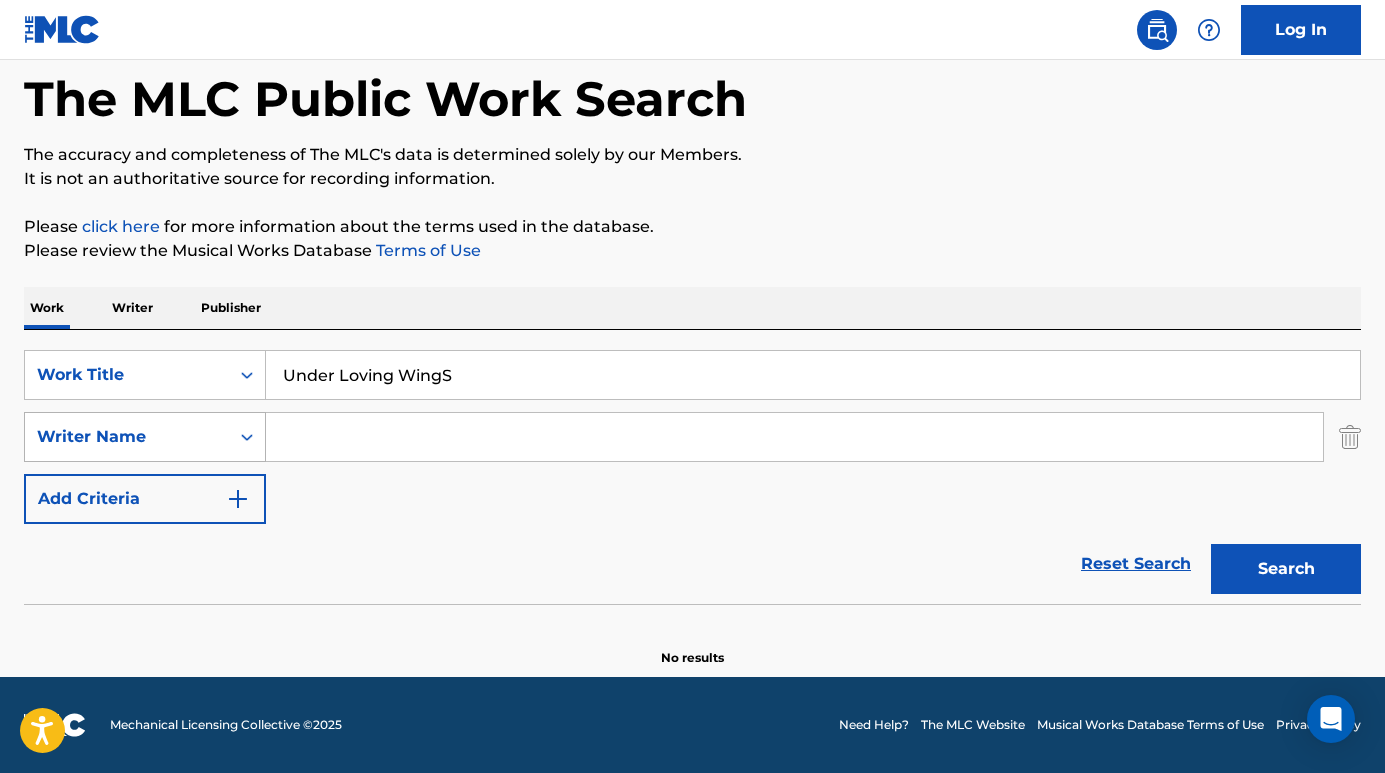 click on "Search" at bounding box center [1286, 569] 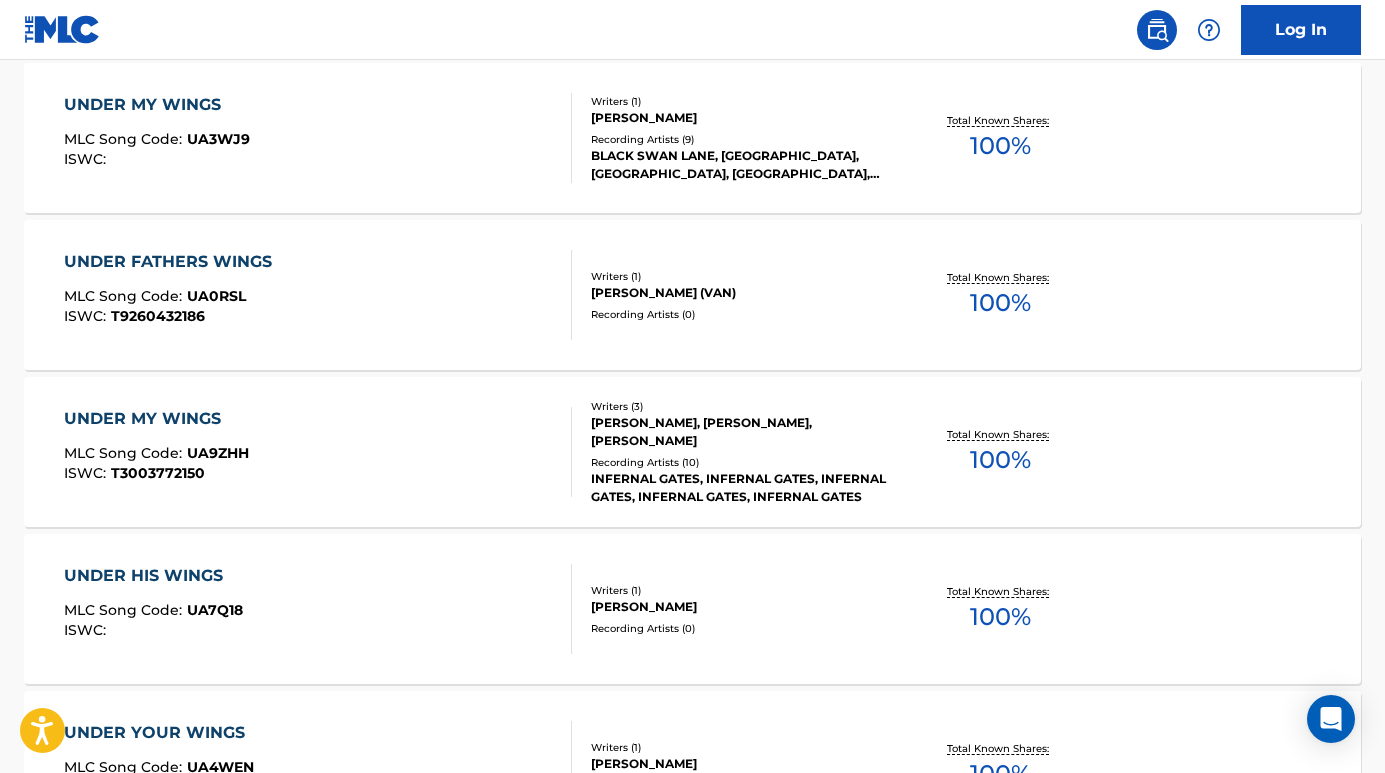 scroll, scrollTop: 1313, scrollLeft: 0, axis: vertical 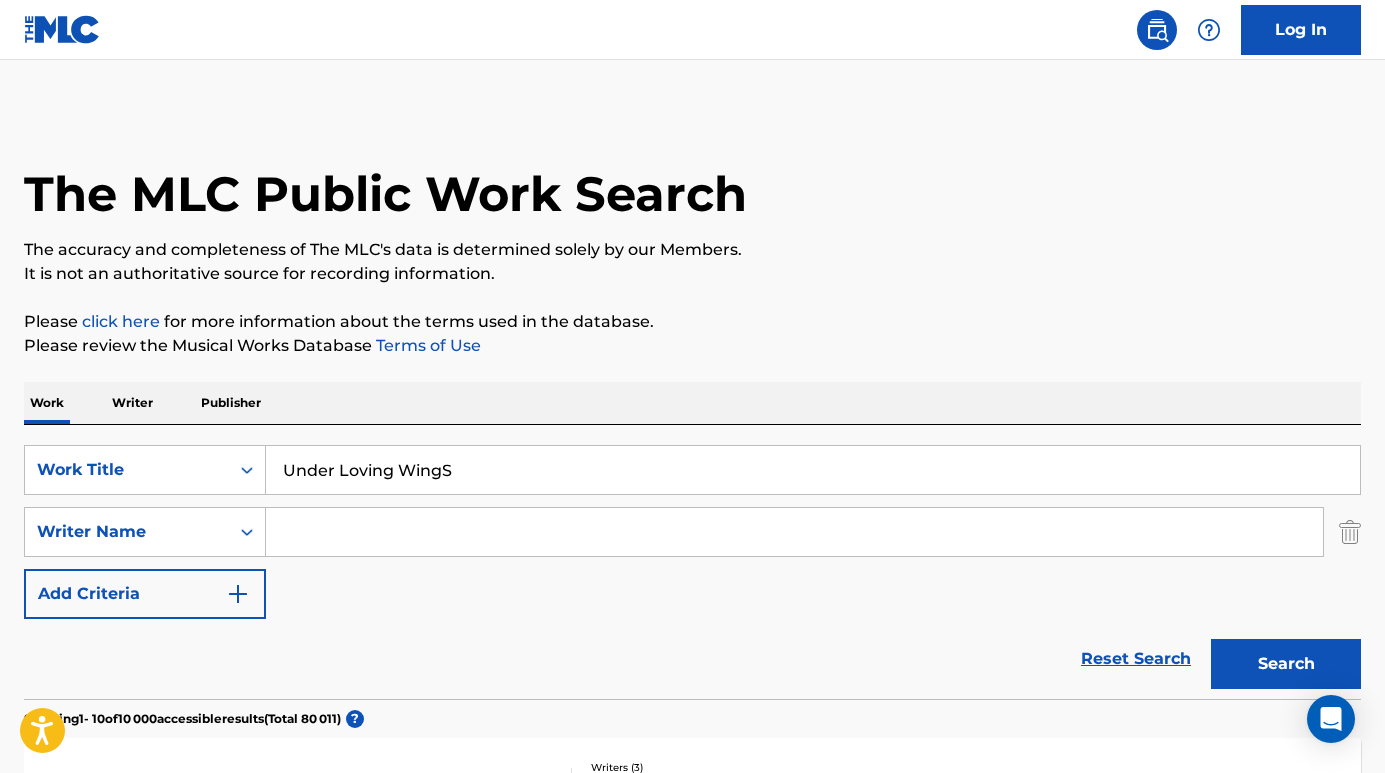 paste on "Borislav" 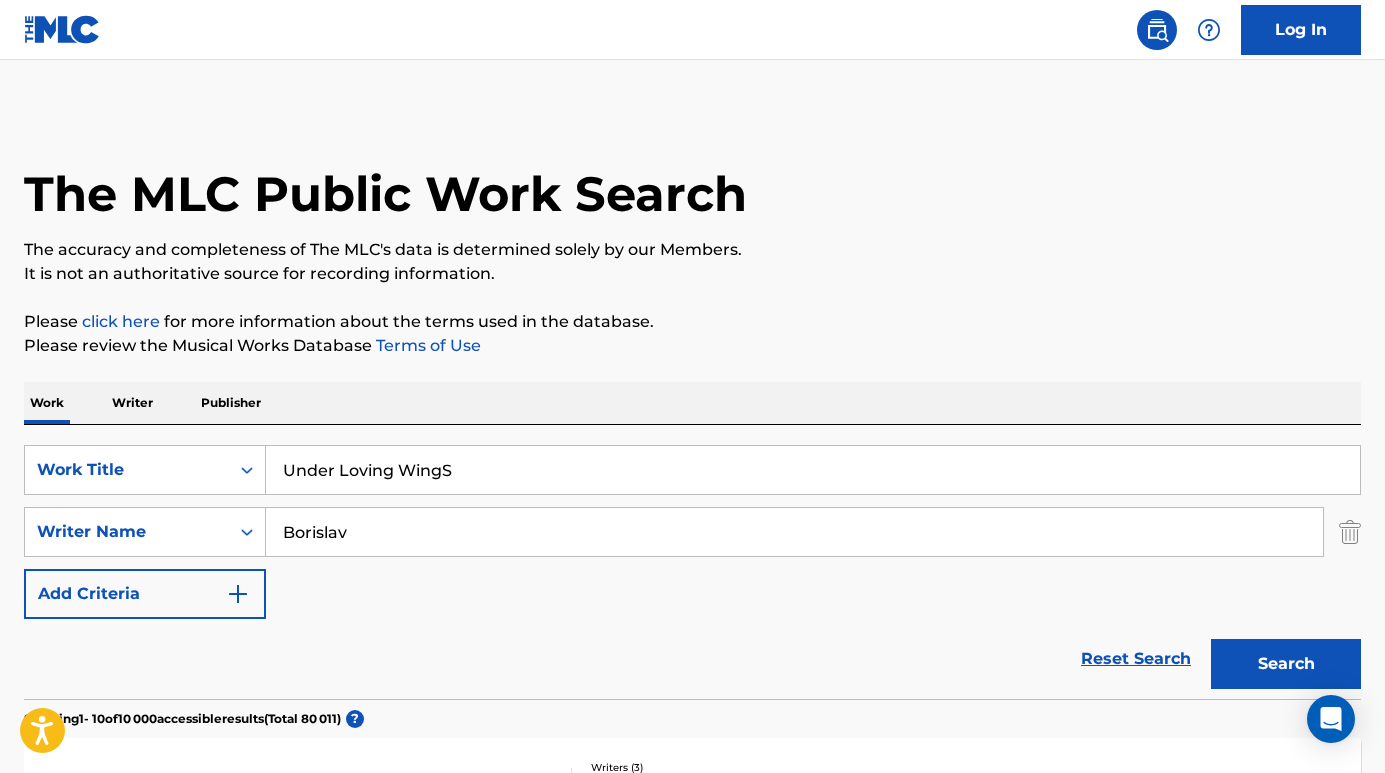 type on "Borislav" 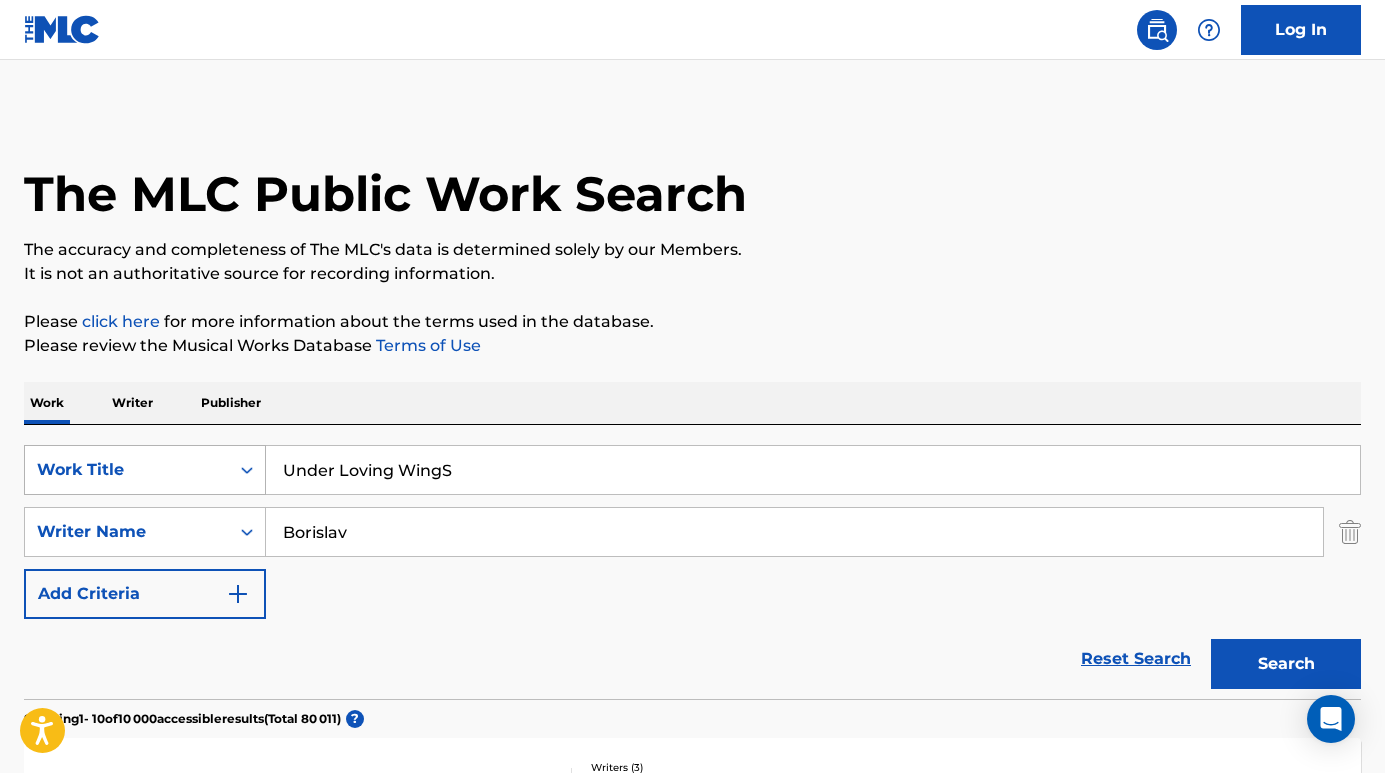 drag, startPoint x: 482, startPoint y: 474, endPoint x: 189, endPoint y: 452, distance: 293.82477 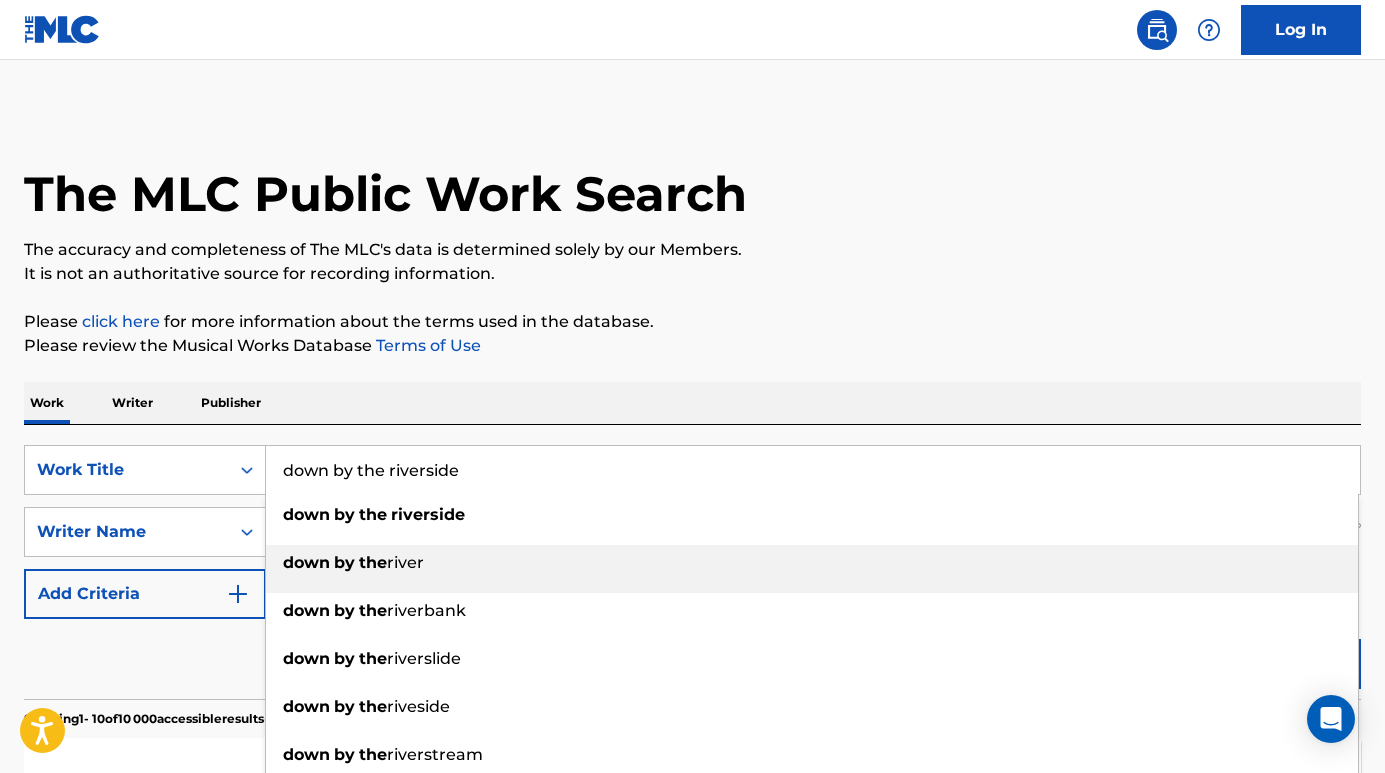 click on "down   by   the  river" at bounding box center (812, 563) 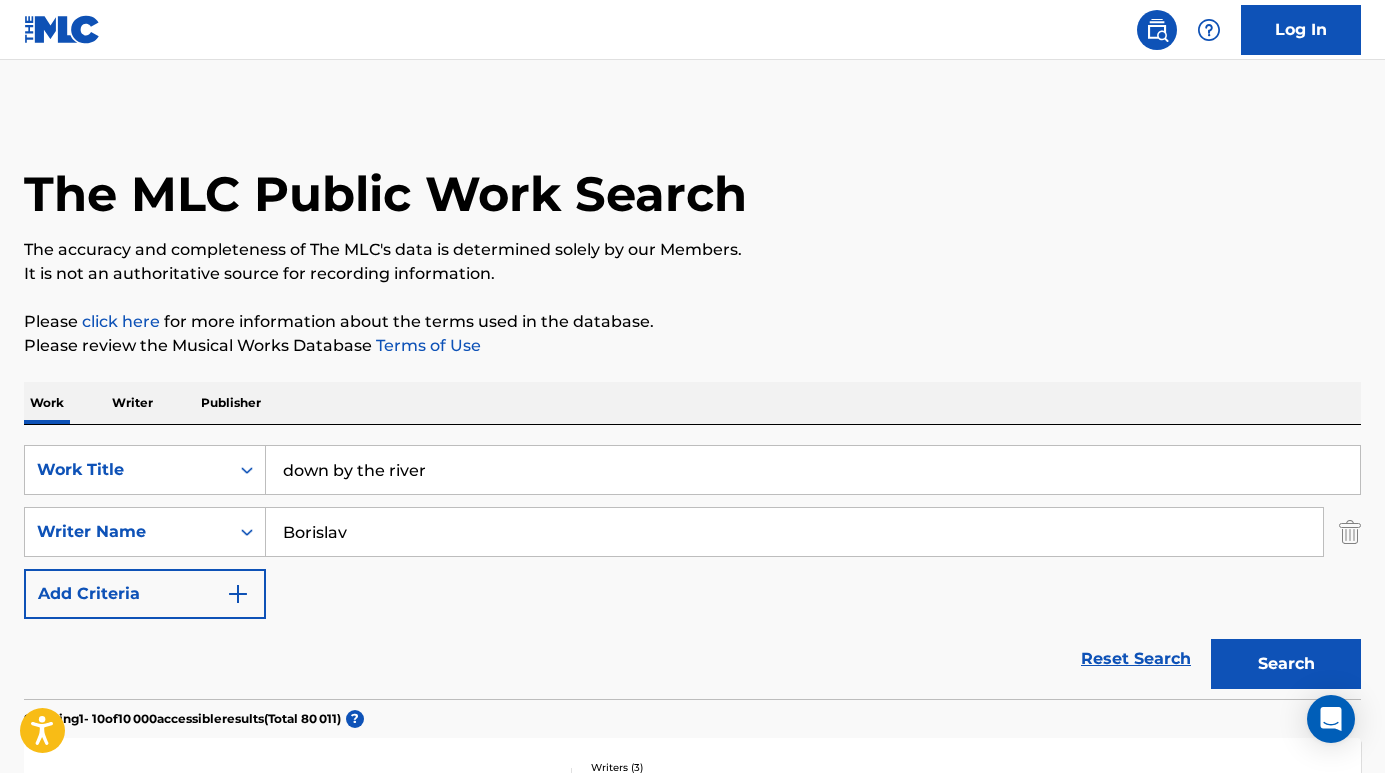 click on "Search" at bounding box center (1286, 664) 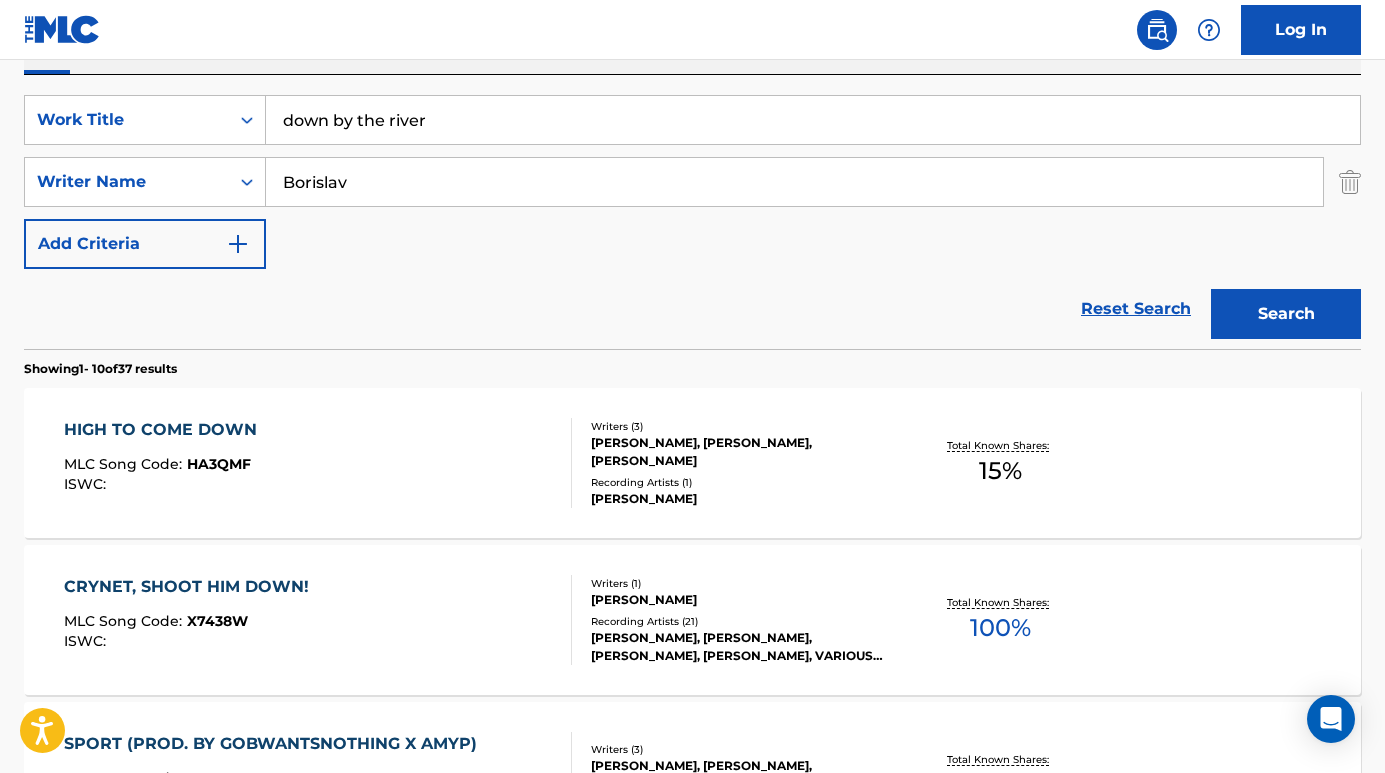scroll, scrollTop: 327, scrollLeft: 0, axis: vertical 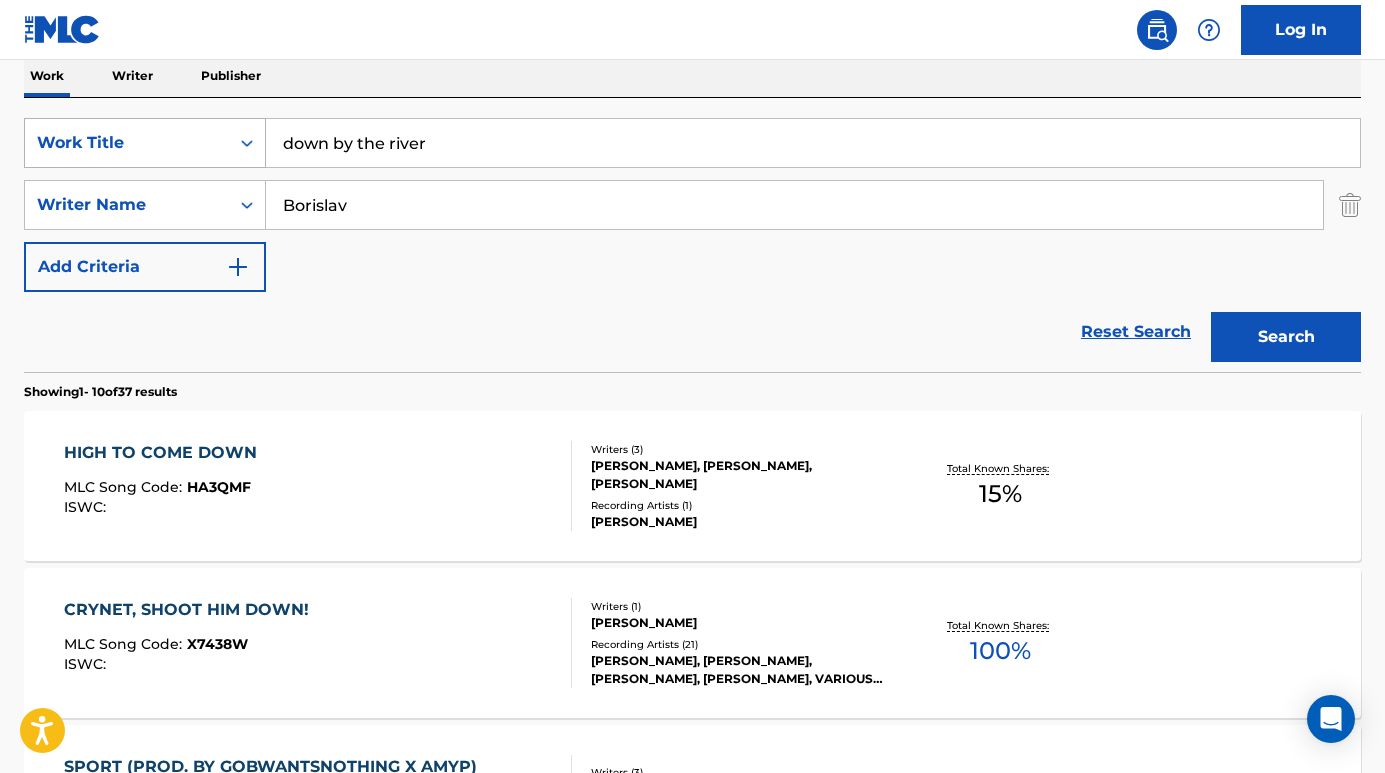 drag, startPoint x: 433, startPoint y: 143, endPoint x: 219, endPoint y: 140, distance: 214.02103 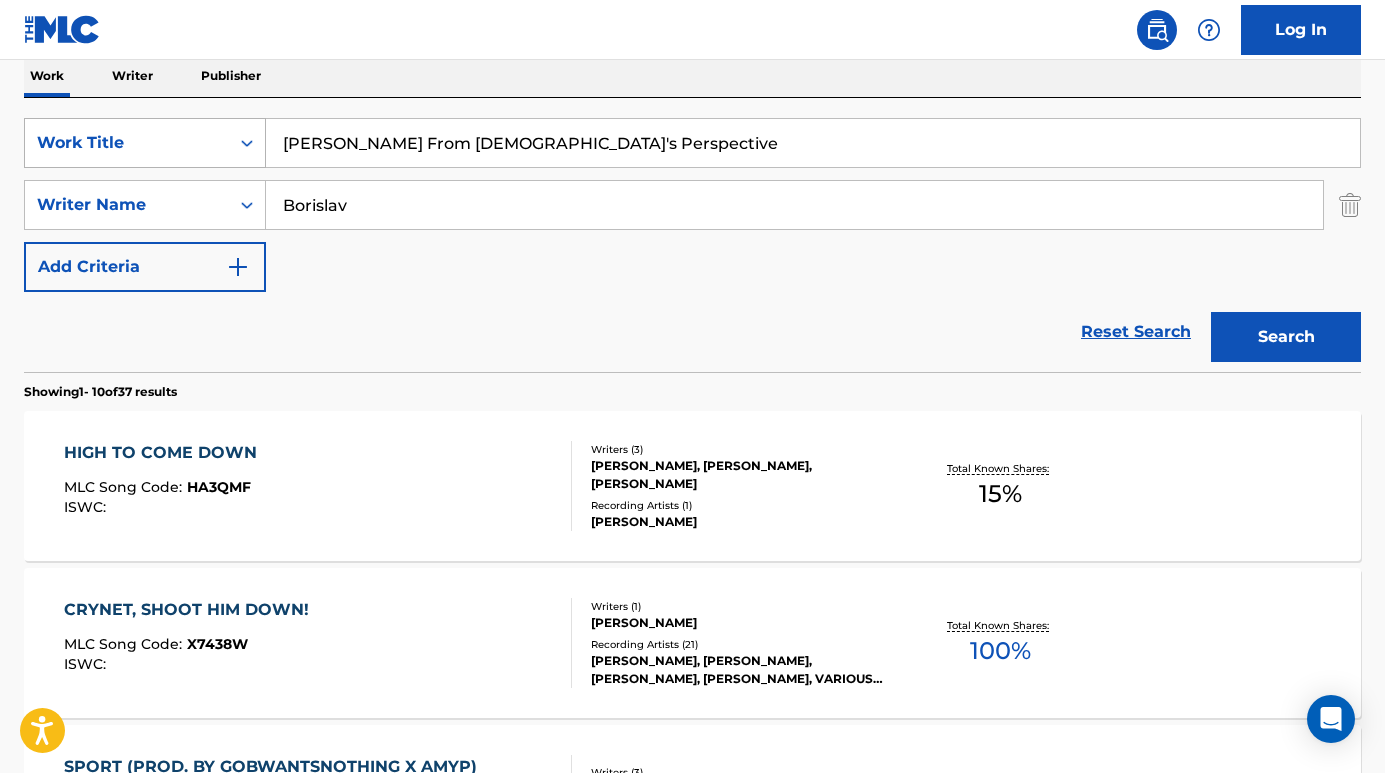 drag, startPoint x: 395, startPoint y: 138, endPoint x: 249, endPoint y: 138, distance: 146 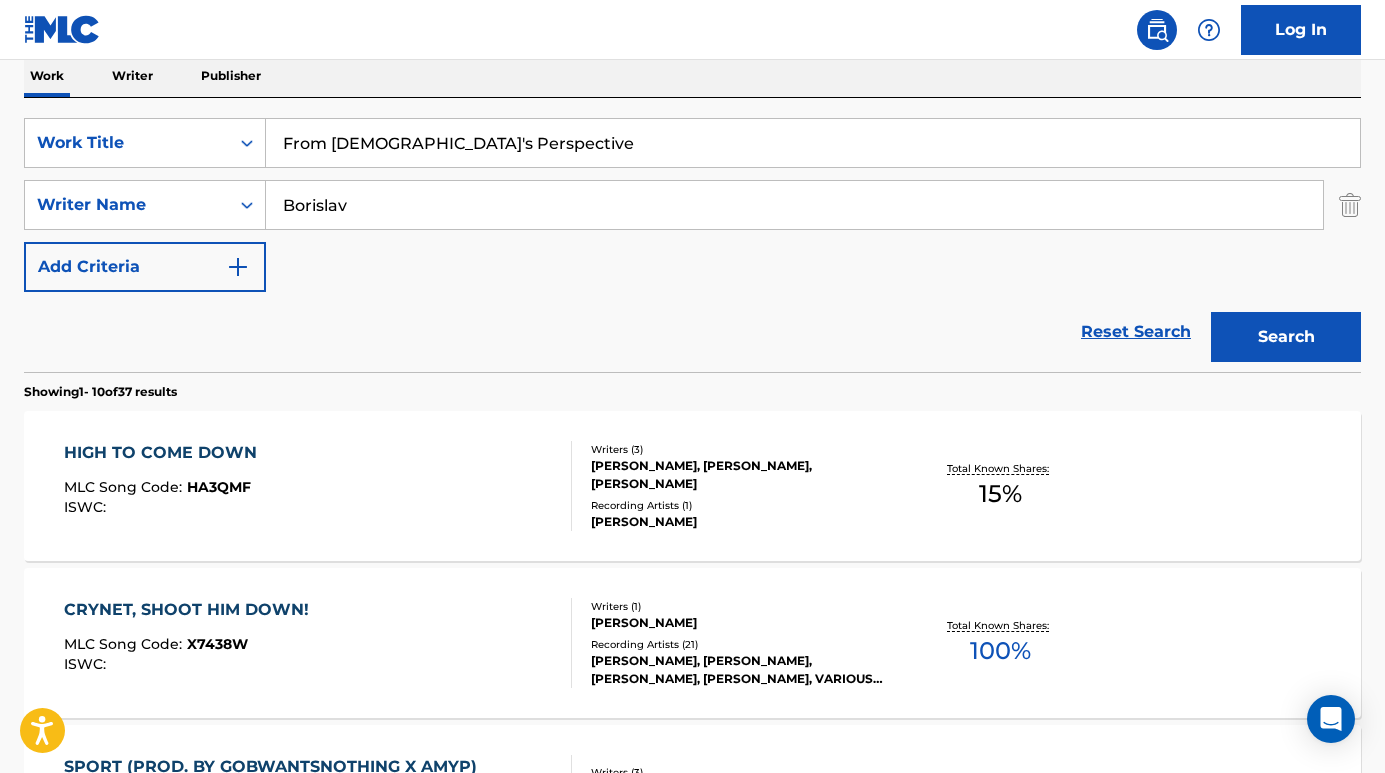 type on "From [DEMOGRAPHIC_DATA]'s Perspective" 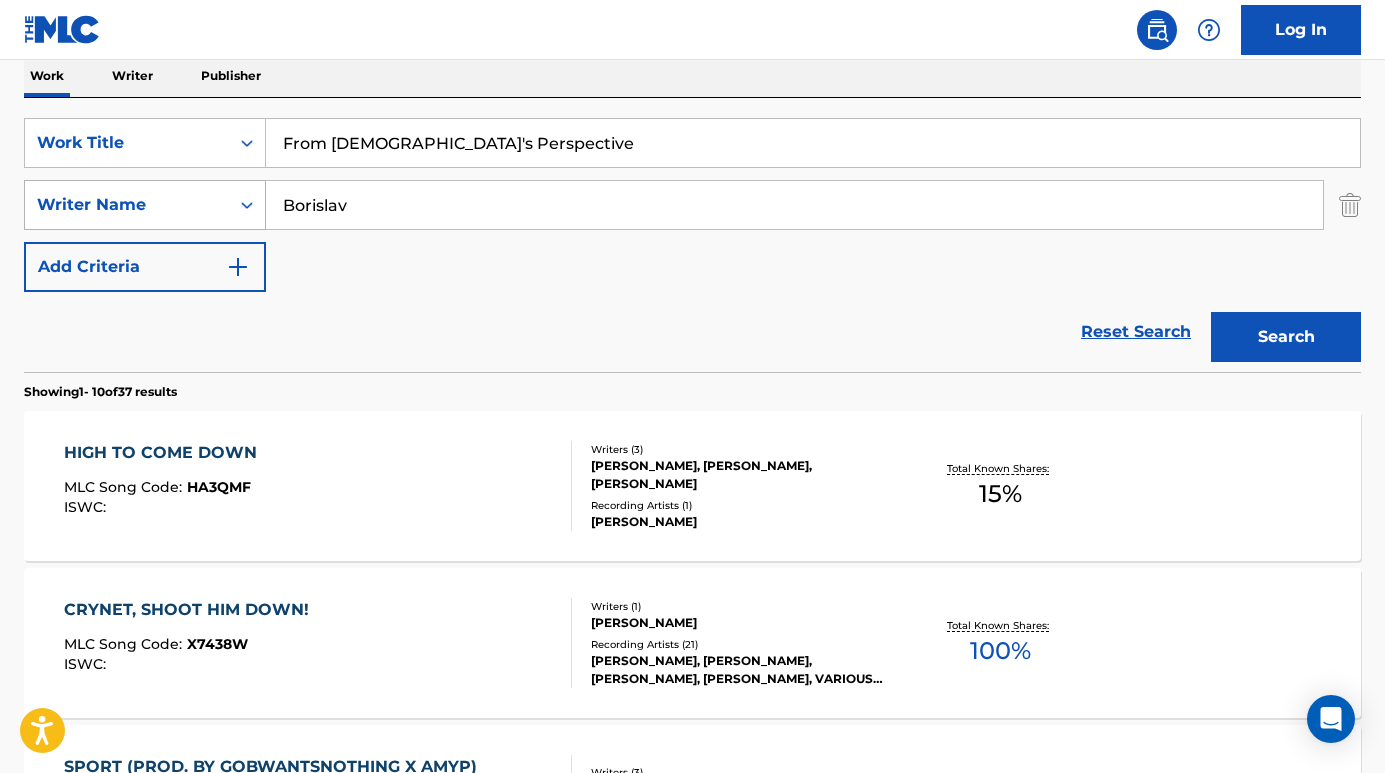 drag, startPoint x: 375, startPoint y: 211, endPoint x: 214, endPoint y: 196, distance: 161.69725 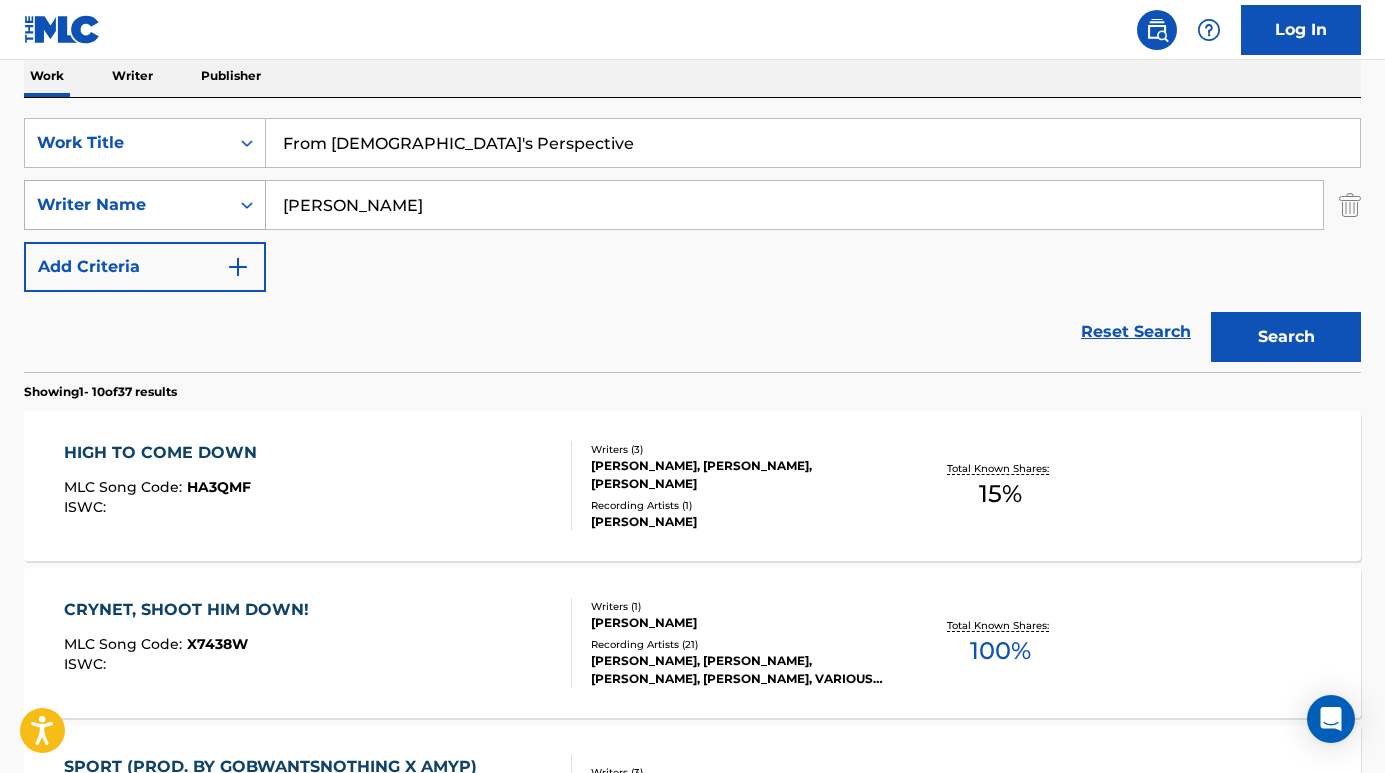 type on "[PERSON_NAME]" 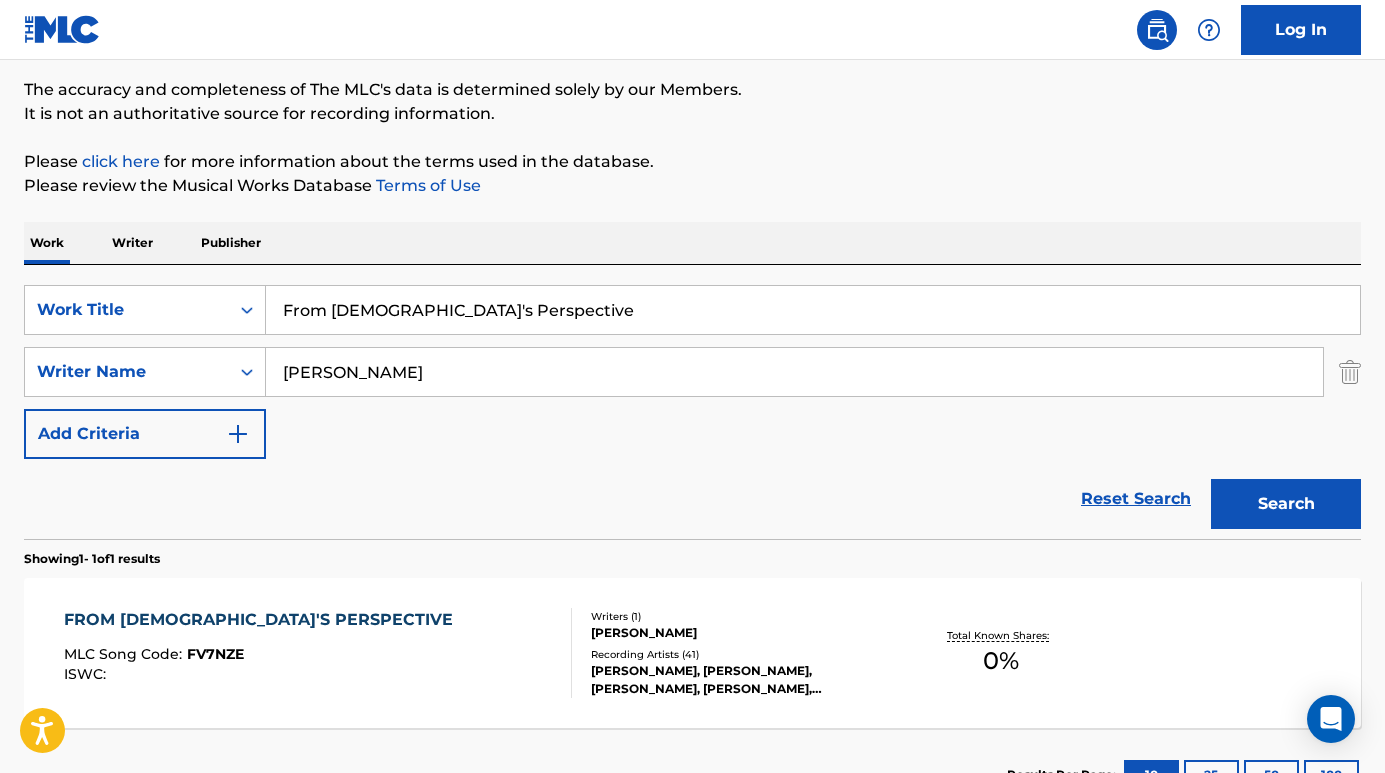 click on "FROM [DEMOGRAPHIC_DATA]'S PERSPECTIVE" at bounding box center (263, 620) 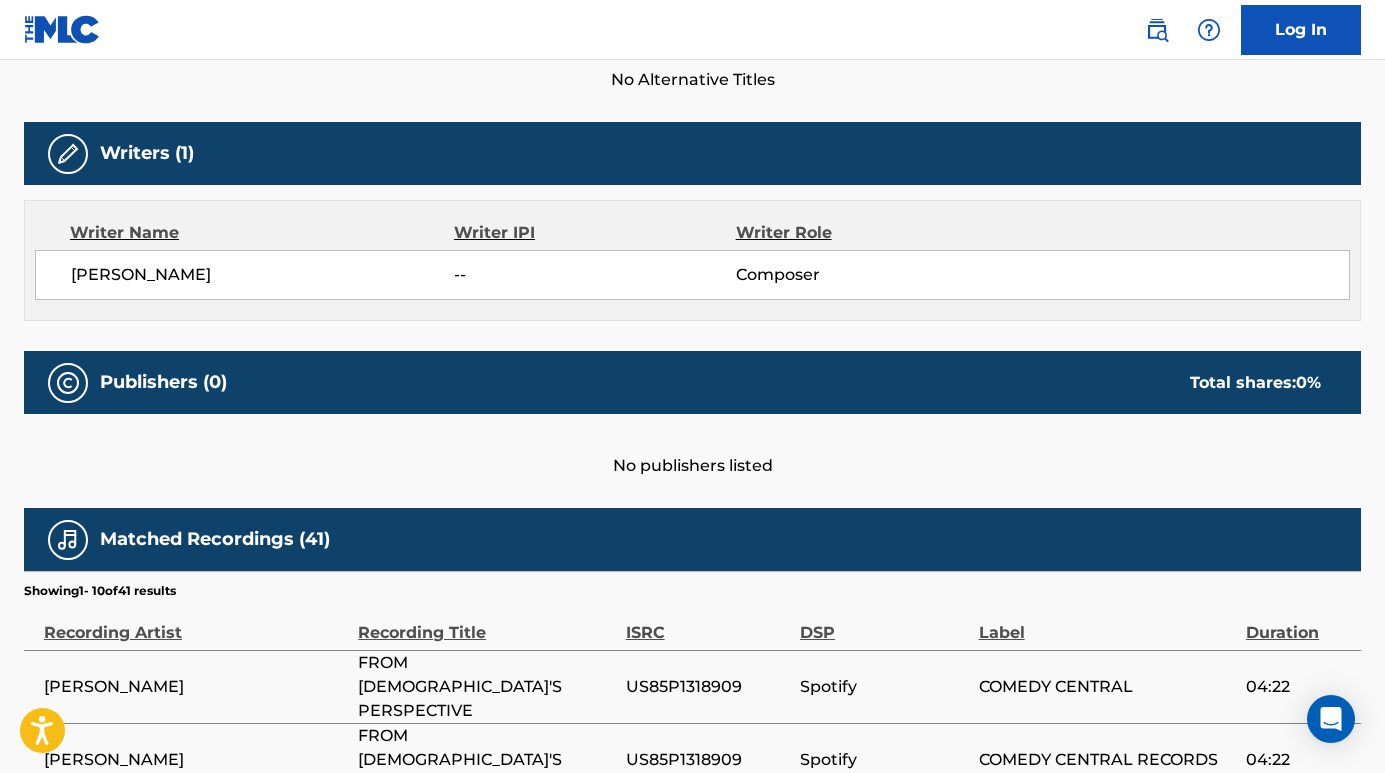 scroll, scrollTop: 647, scrollLeft: 0, axis: vertical 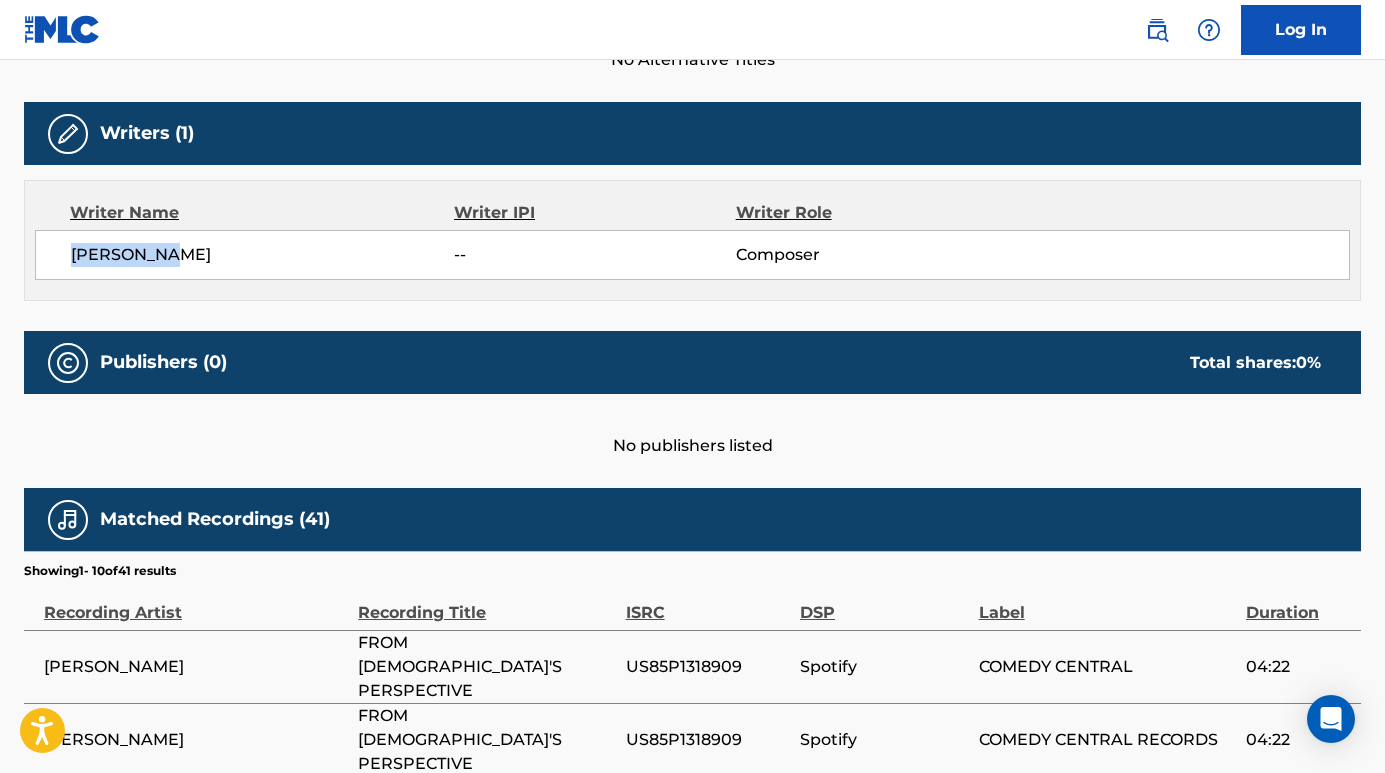 drag, startPoint x: 206, startPoint y: 208, endPoint x: 45, endPoint y: 207, distance: 161.00311 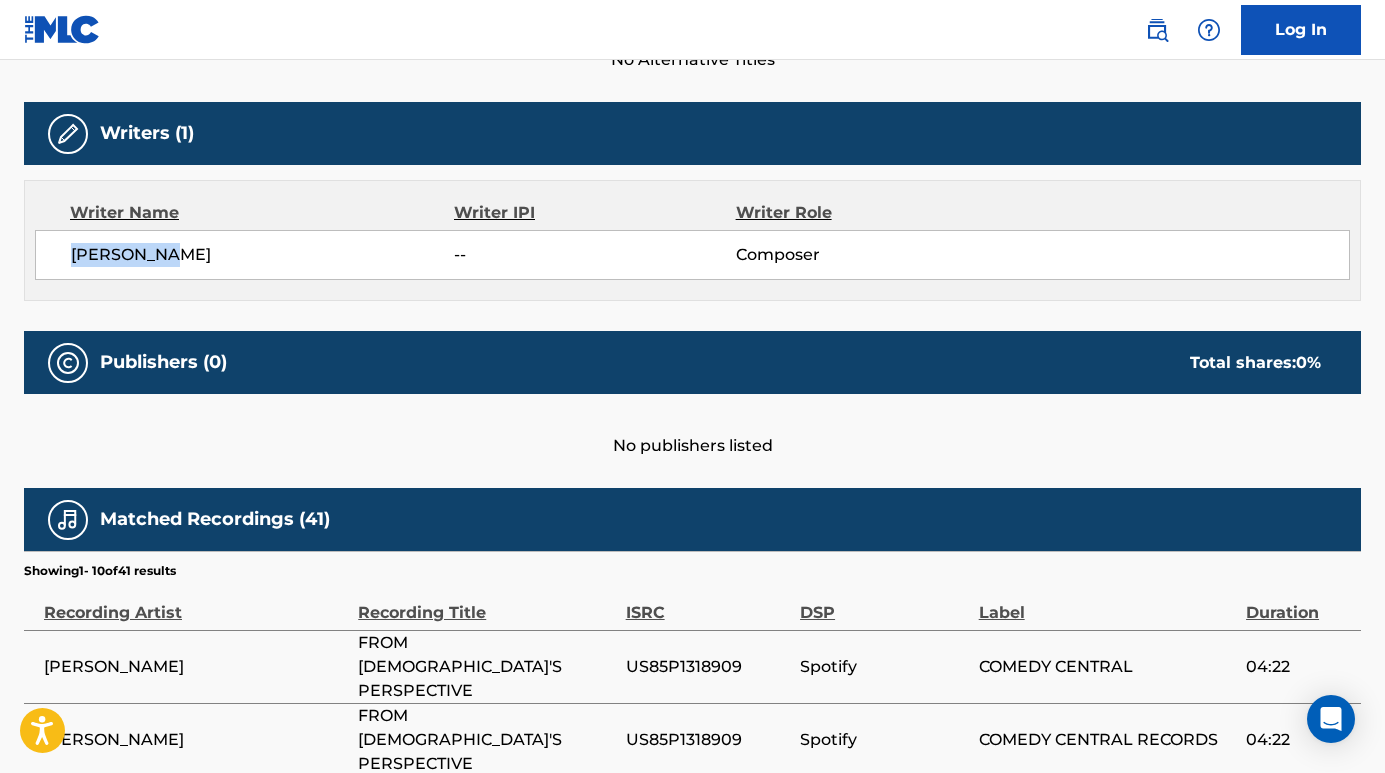 copy on "[PERSON_NAME]" 